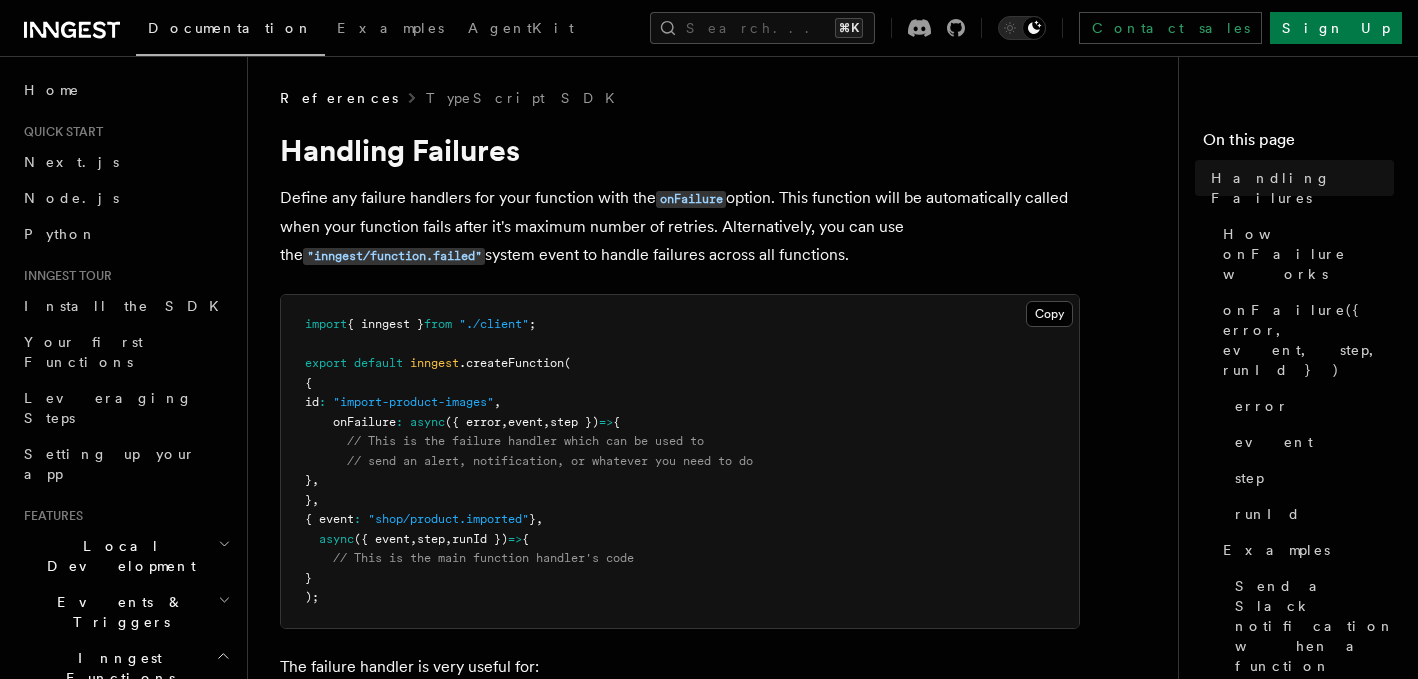scroll, scrollTop: 0, scrollLeft: 0, axis: both 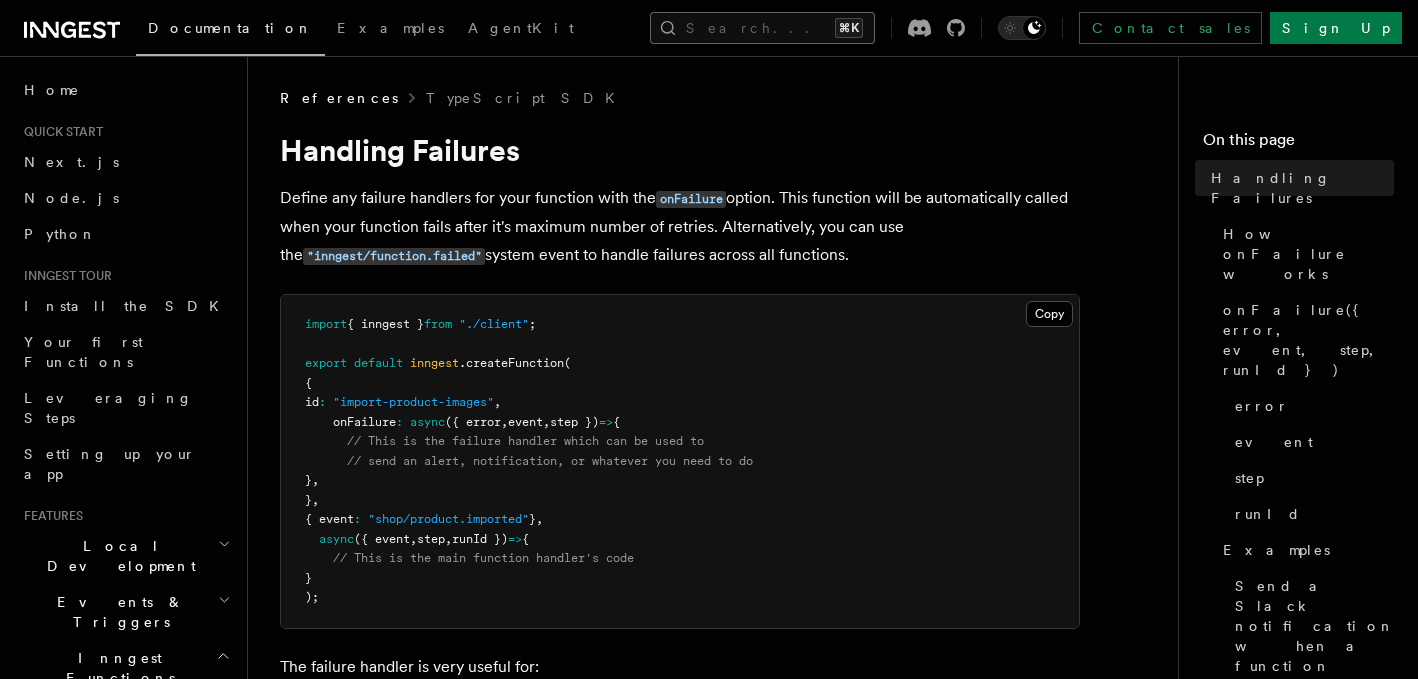 click on "Search... ⌘K" at bounding box center (762, 28) 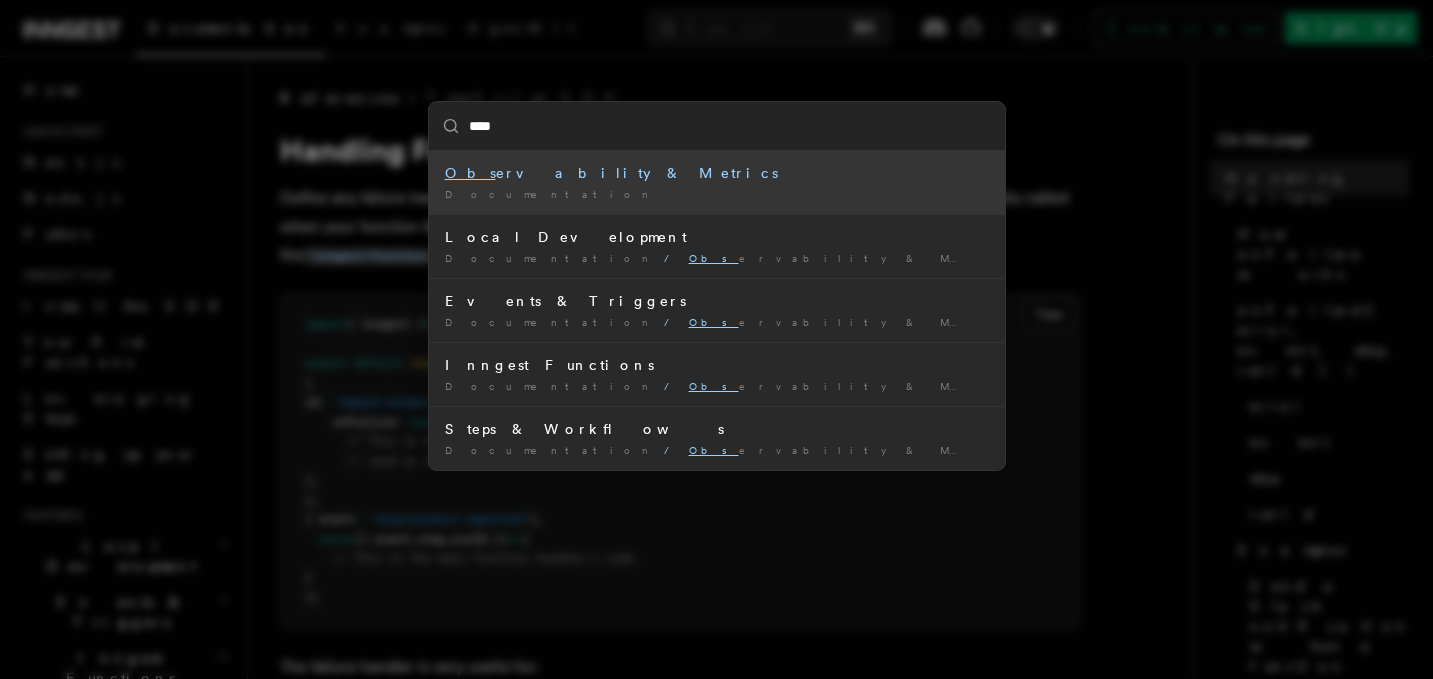 type on "*****" 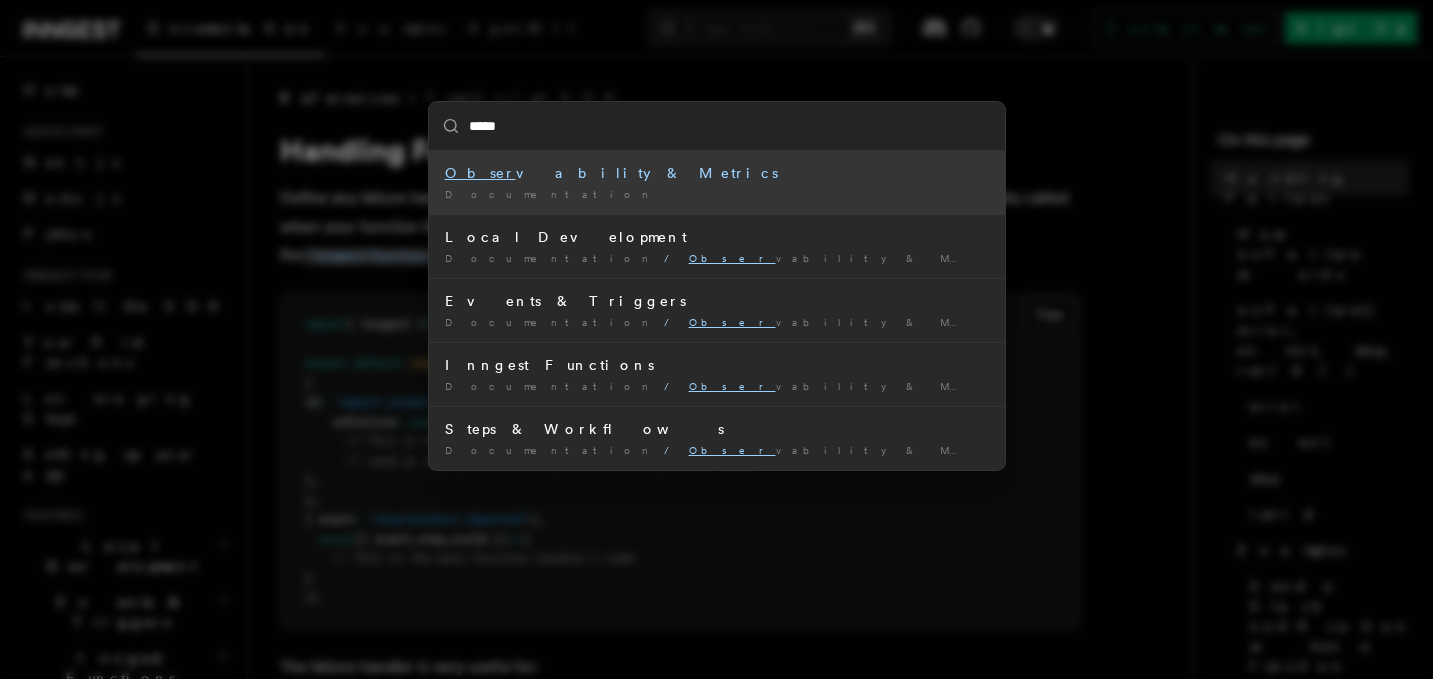 type 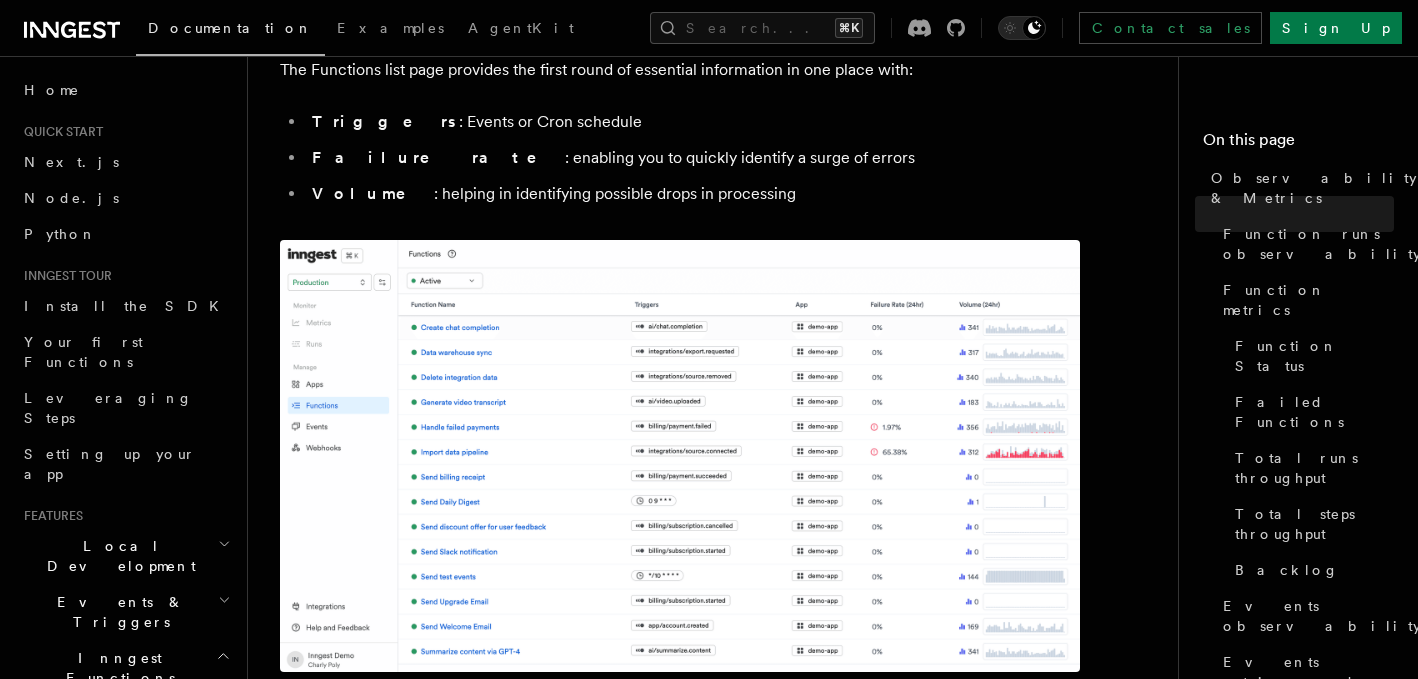 scroll, scrollTop: 374, scrollLeft: 0, axis: vertical 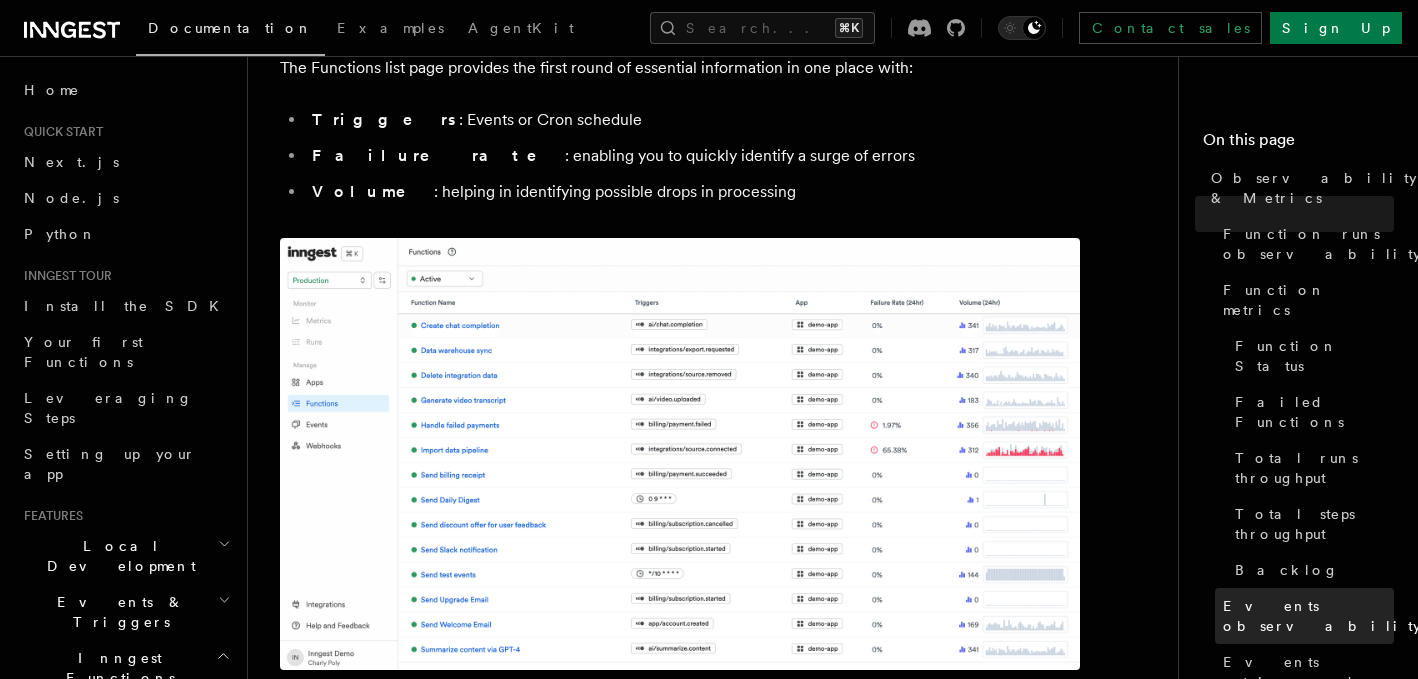 click on "Events observability" at bounding box center (1322, 616) 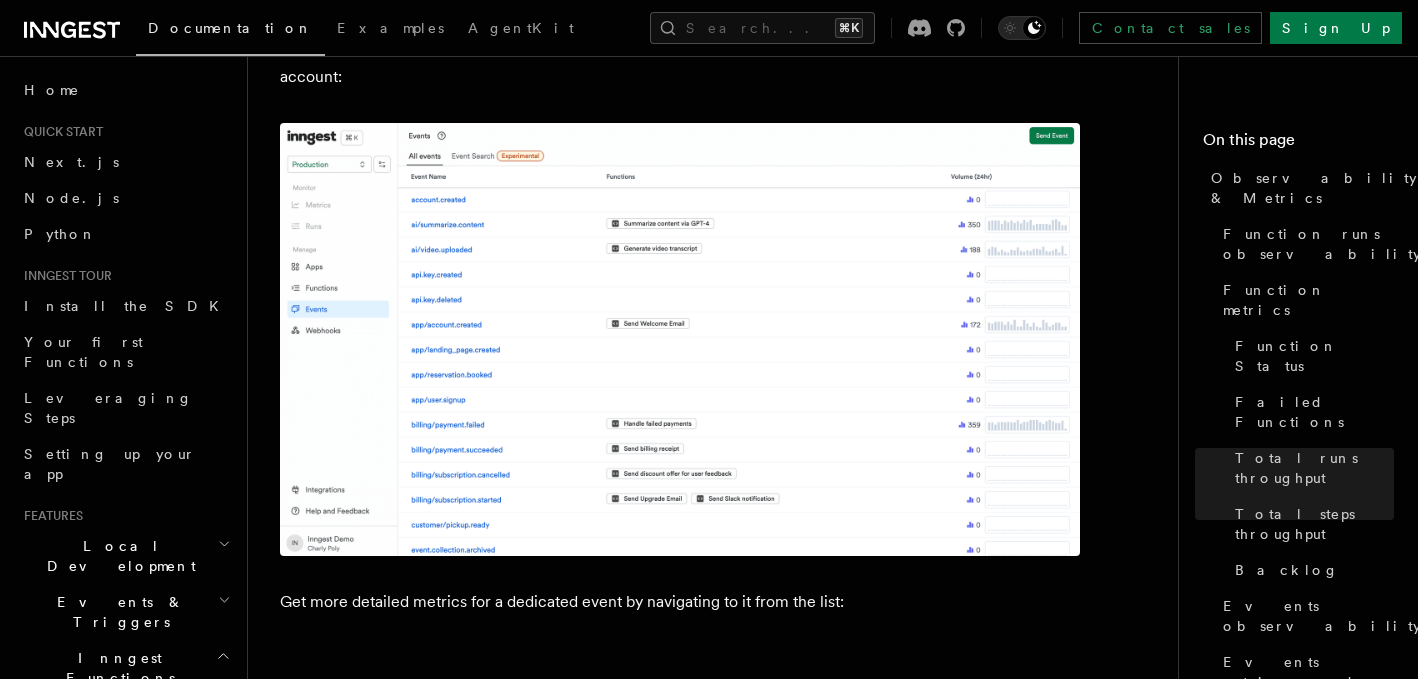 scroll, scrollTop: 4644, scrollLeft: 0, axis: vertical 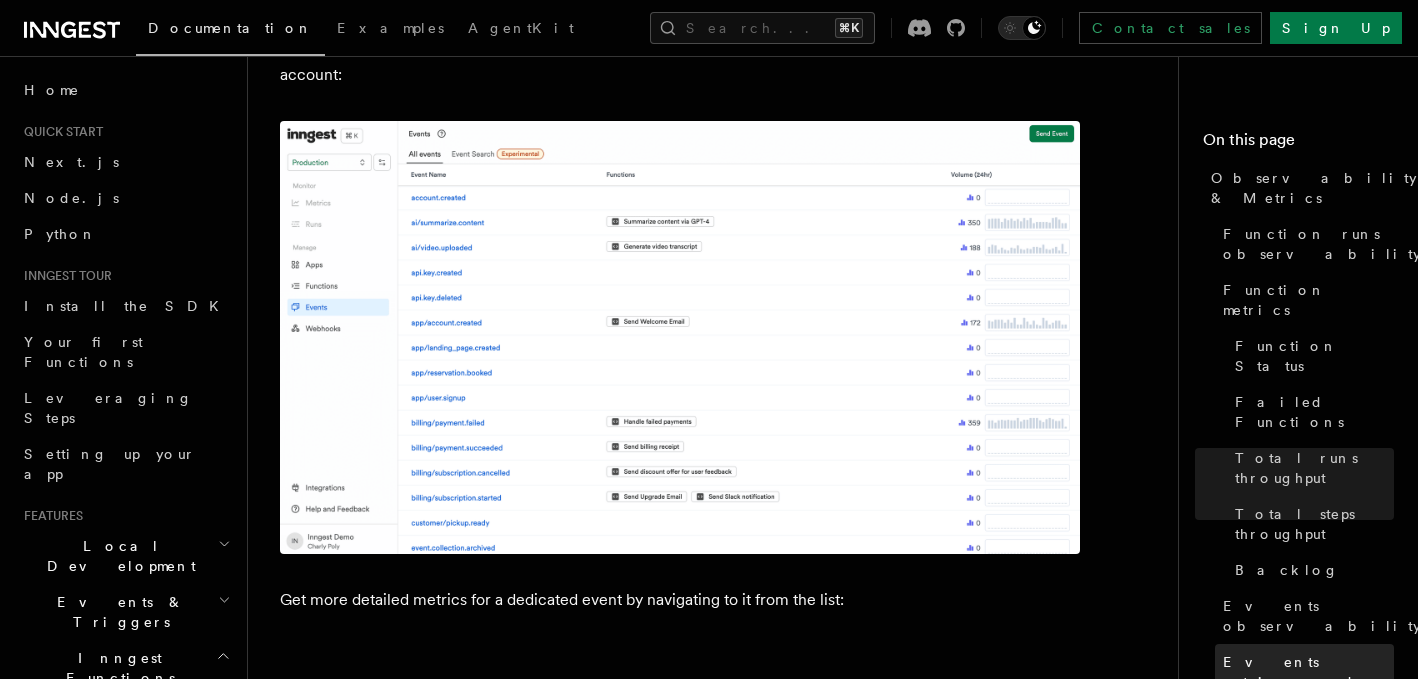 click on "Events metrics and logs" at bounding box center (1308, 682) 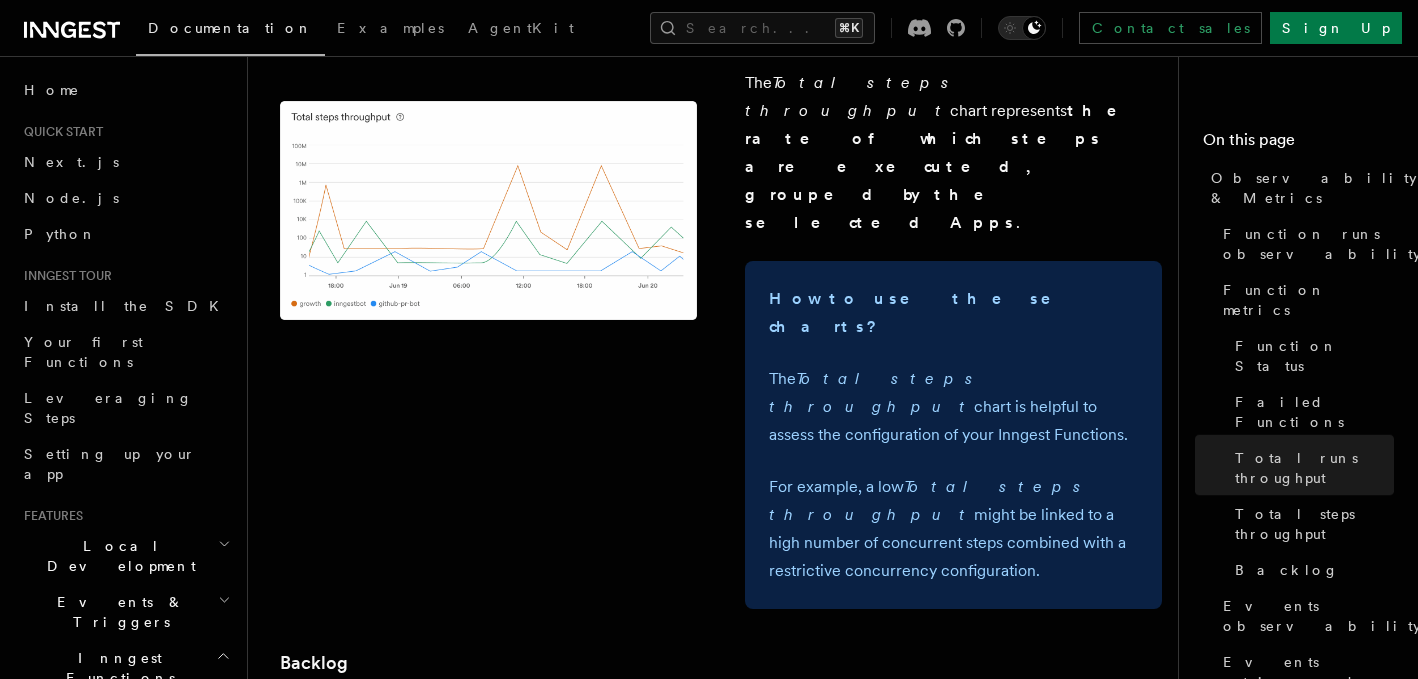 scroll, scrollTop: 3348, scrollLeft: 0, axis: vertical 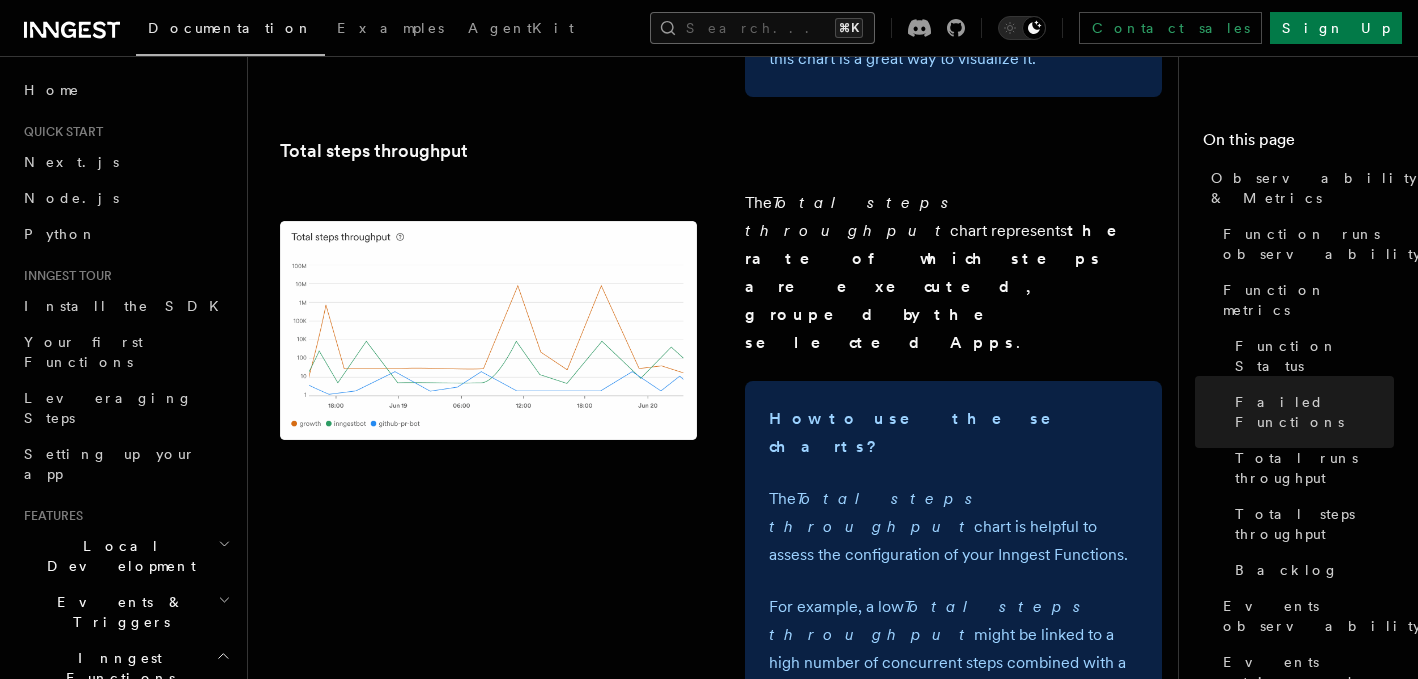 click on "Search... ⌘K" at bounding box center [762, 28] 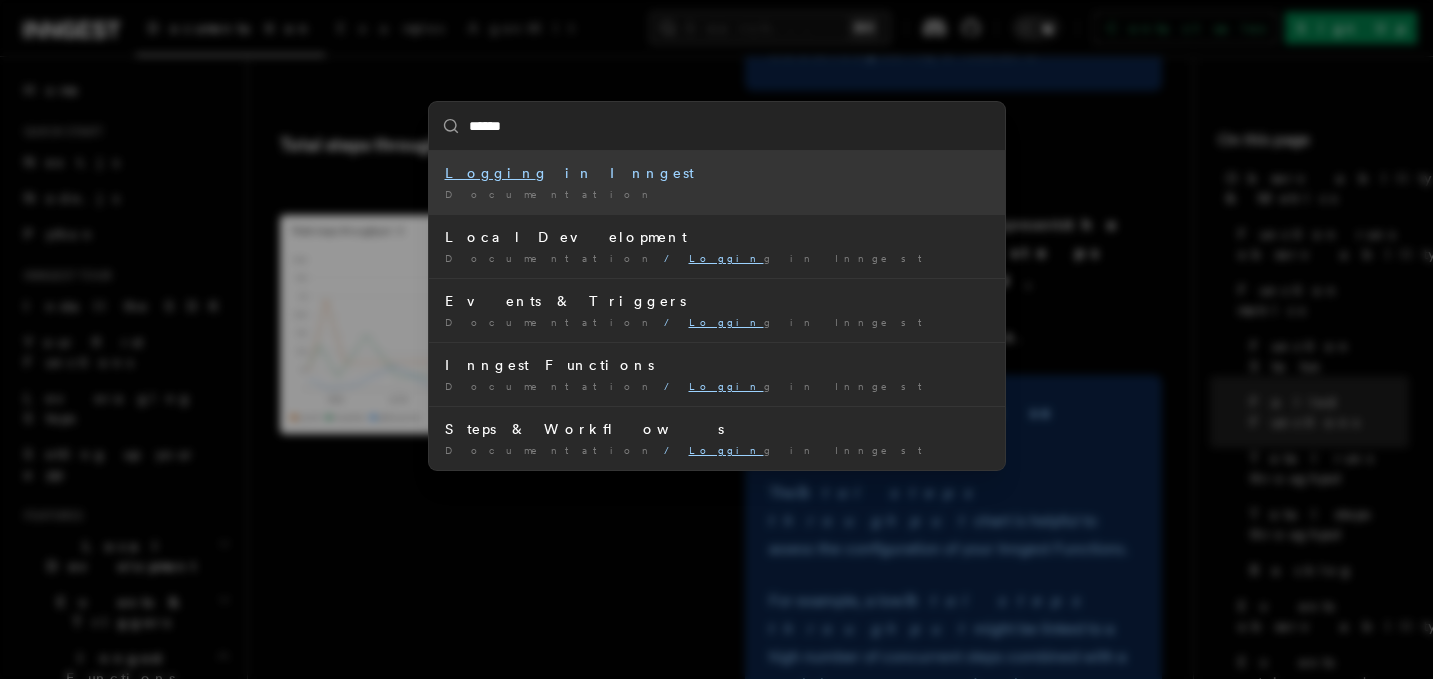 type on "*******" 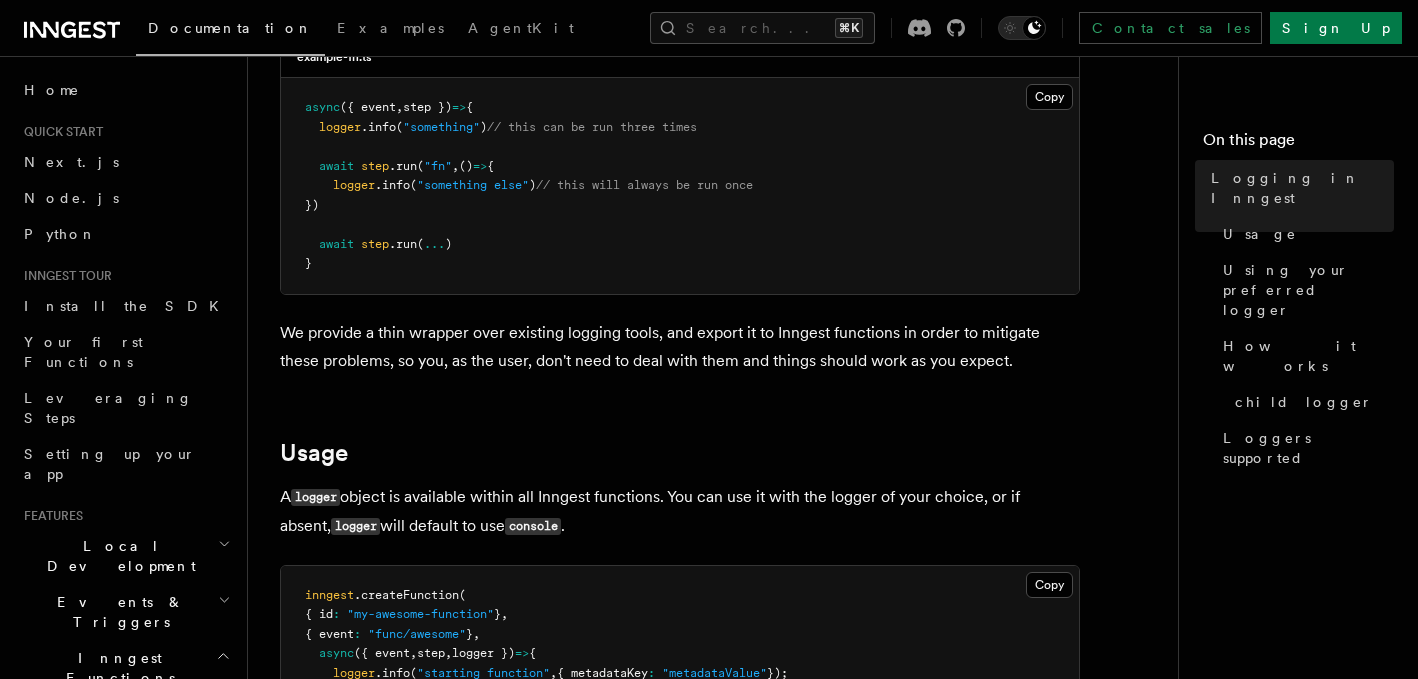 scroll, scrollTop: 391, scrollLeft: 0, axis: vertical 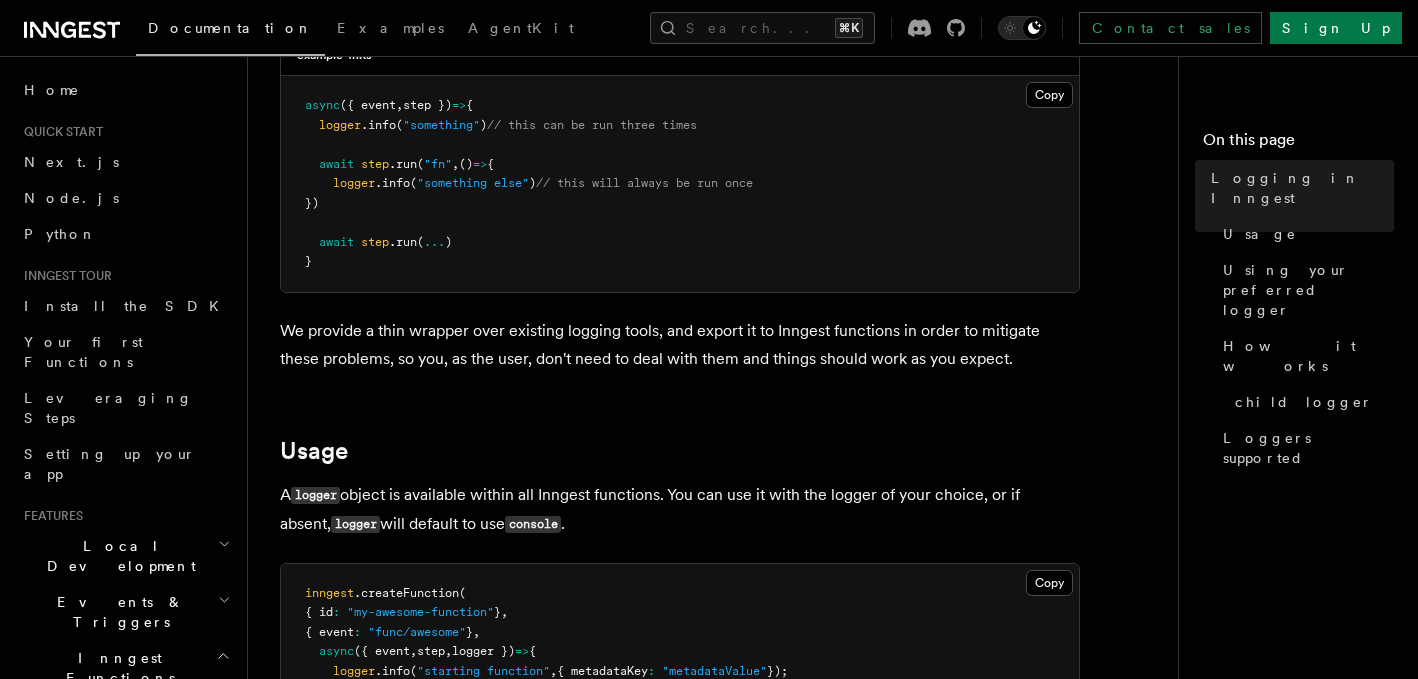 click on "We provide a thin wrapper over existing logging tools, and export it to Inngest functions in order to mitigate these problems, so you, as the user, don't need to deal with them and things should work as you expect." at bounding box center [680, 345] 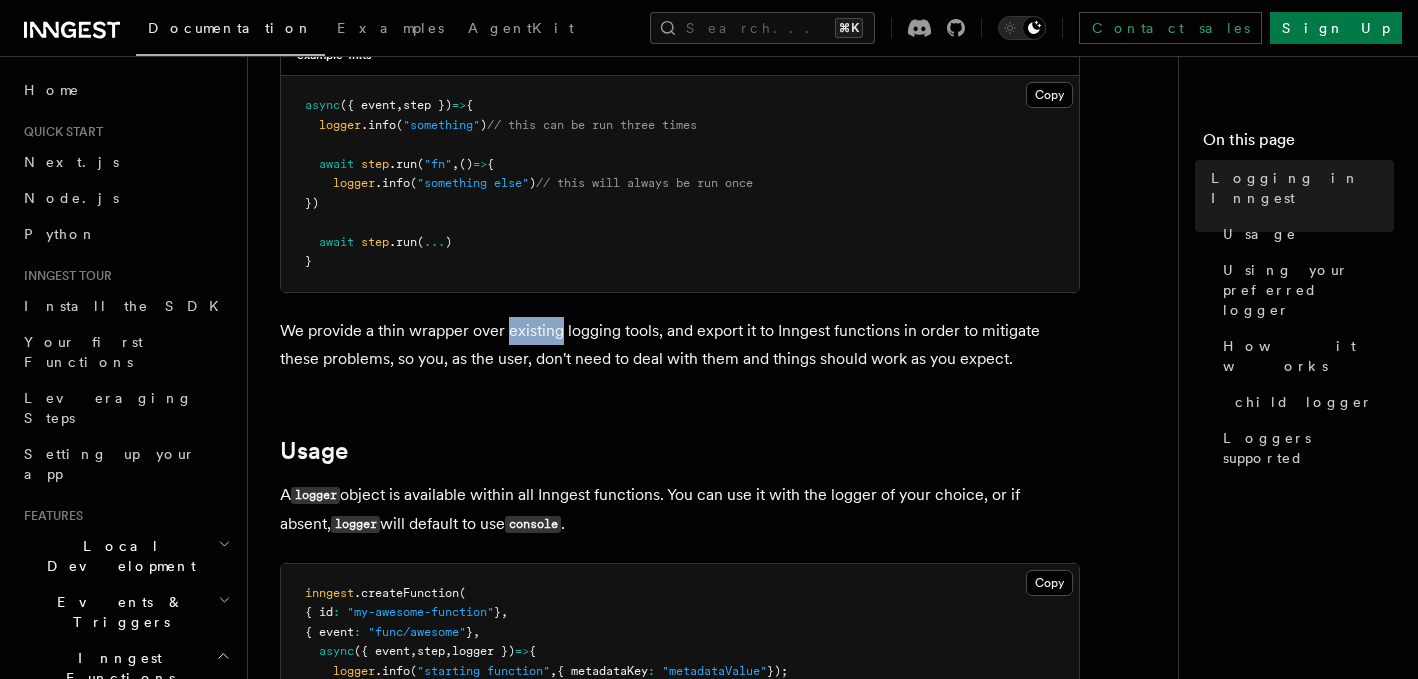 click on "We provide a thin wrapper over existing logging tools, and export it to Inngest functions in order to mitigate these problems, so you, as the user, don't need to deal with them and things should work as you expect." at bounding box center (680, 345) 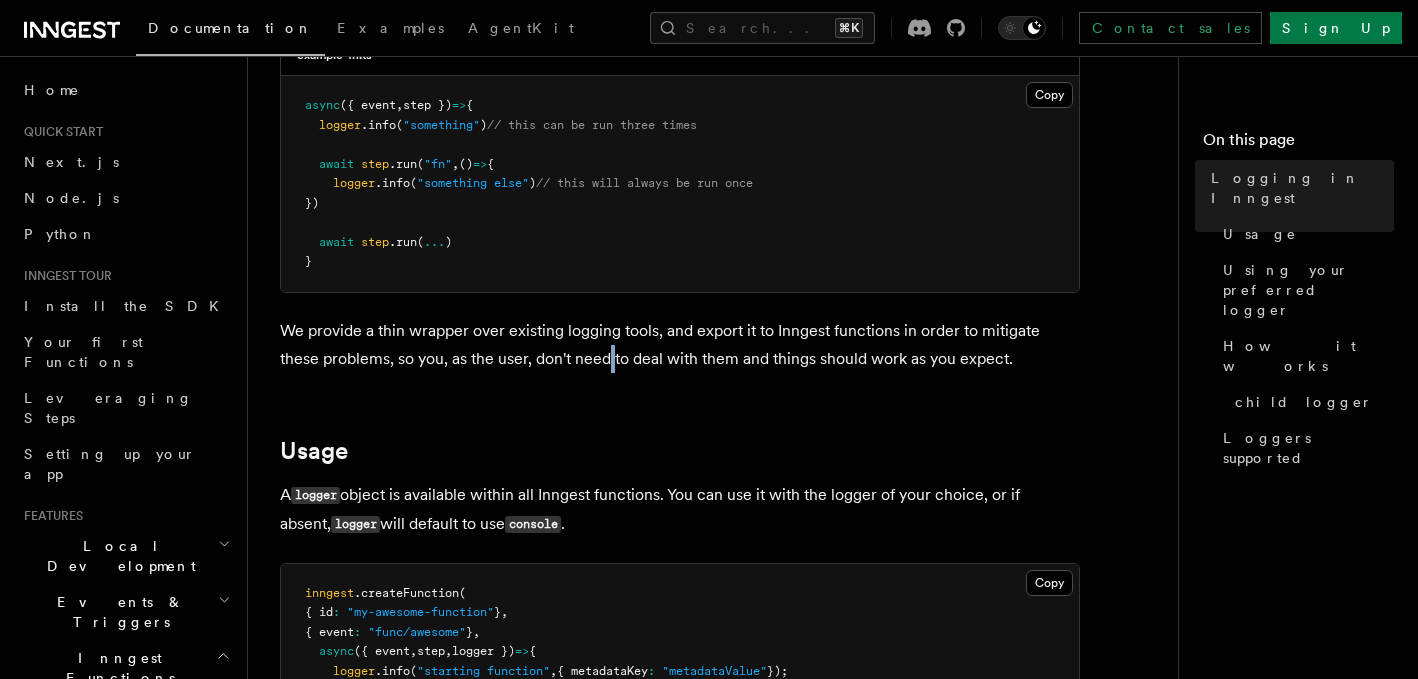 click on "We provide a thin wrapper over existing logging tools, and export it to Inngest functions in order to mitigate these problems, so you, as the user, don't need to deal with them and things should work as you expect." at bounding box center (680, 345) 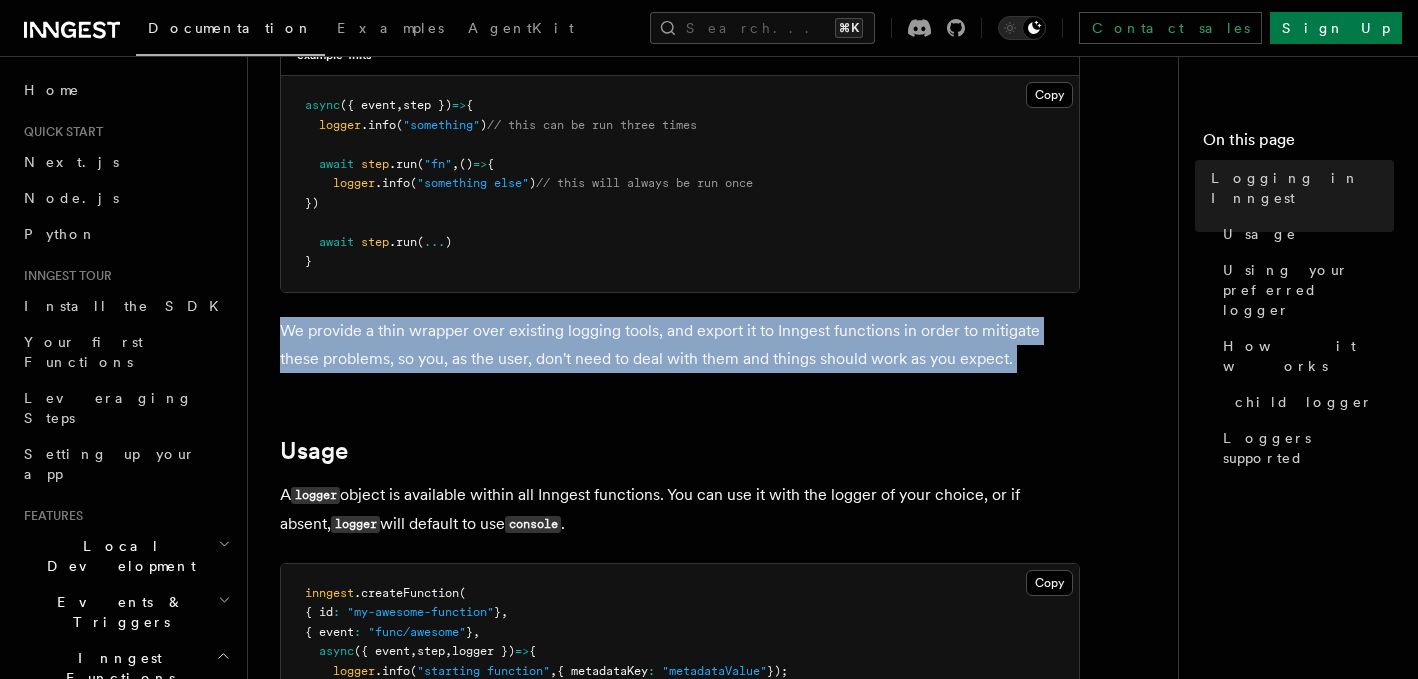 click on "We provide a thin wrapper over existing logging tools, and export it to Inngest functions in order to mitigate these problems, so you, as the user, don't need to deal with them and things should work as you expect." at bounding box center (680, 345) 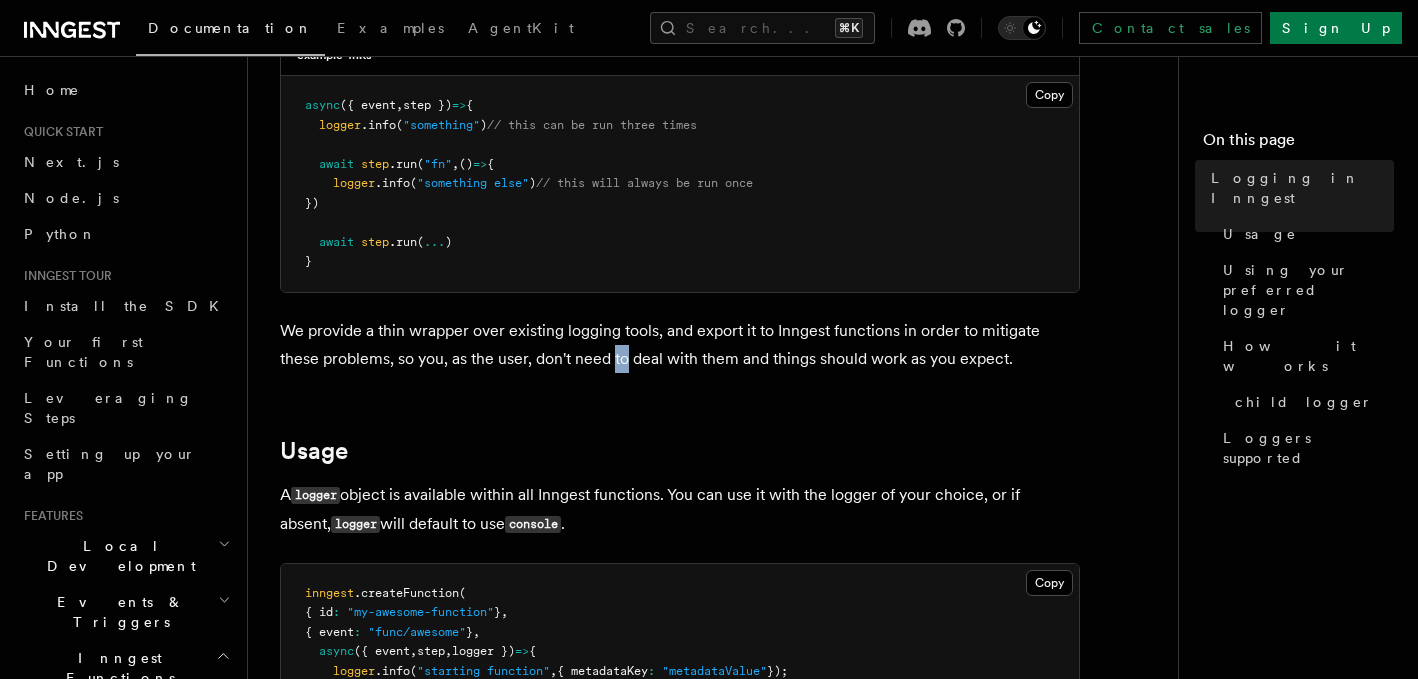 click on "We provide a thin wrapper over existing logging tools, and export it to Inngest functions in order to mitigate these problems, so you, as the user, don't need to deal with them and things should work as you expect." at bounding box center [680, 345] 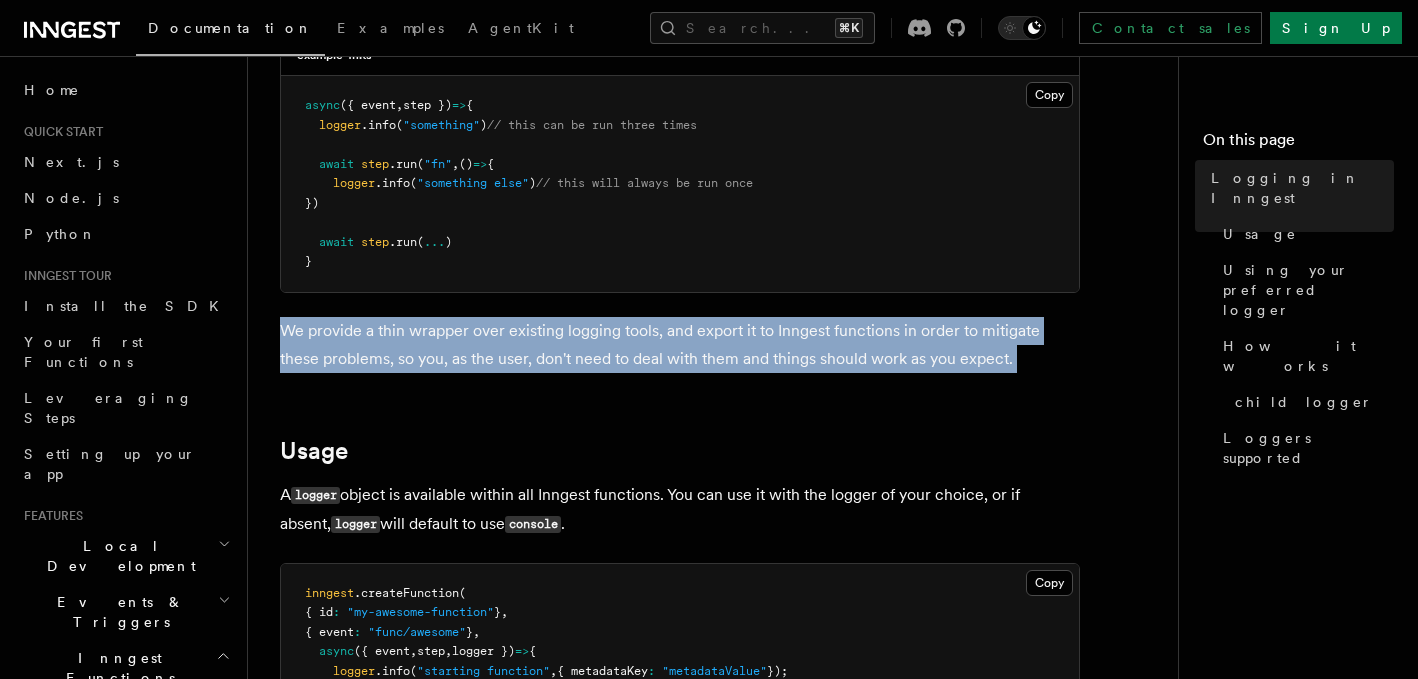 click on "We provide a thin wrapper over existing logging tools, and export it to Inngest functions in order to mitigate these problems, so you, as the user, don't need to deal with them and things should work as you expect." at bounding box center (680, 345) 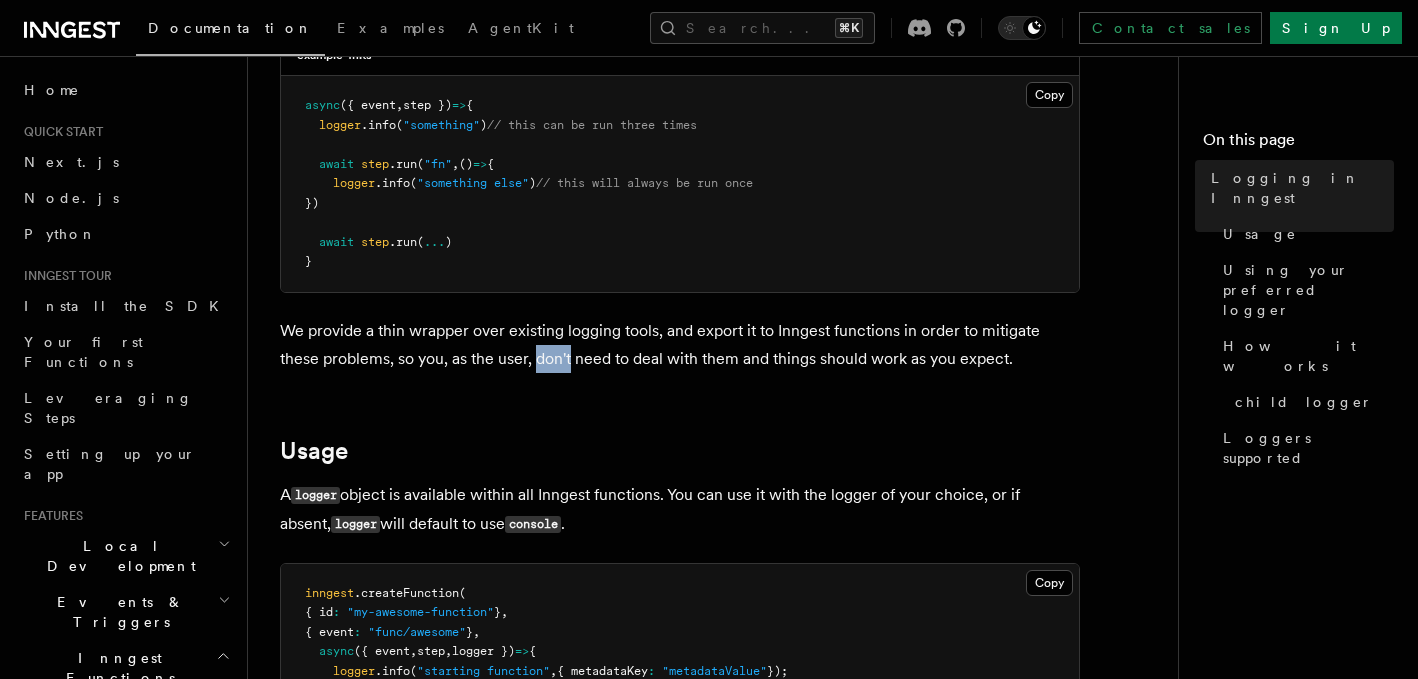 click on "We provide a thin wrapper over existing logging tools, and export it to Inngest functions in order to mitigate these problems, so you, as the user, don't need to deal with them and things should work as you expect." at bounding box center (680, 345) 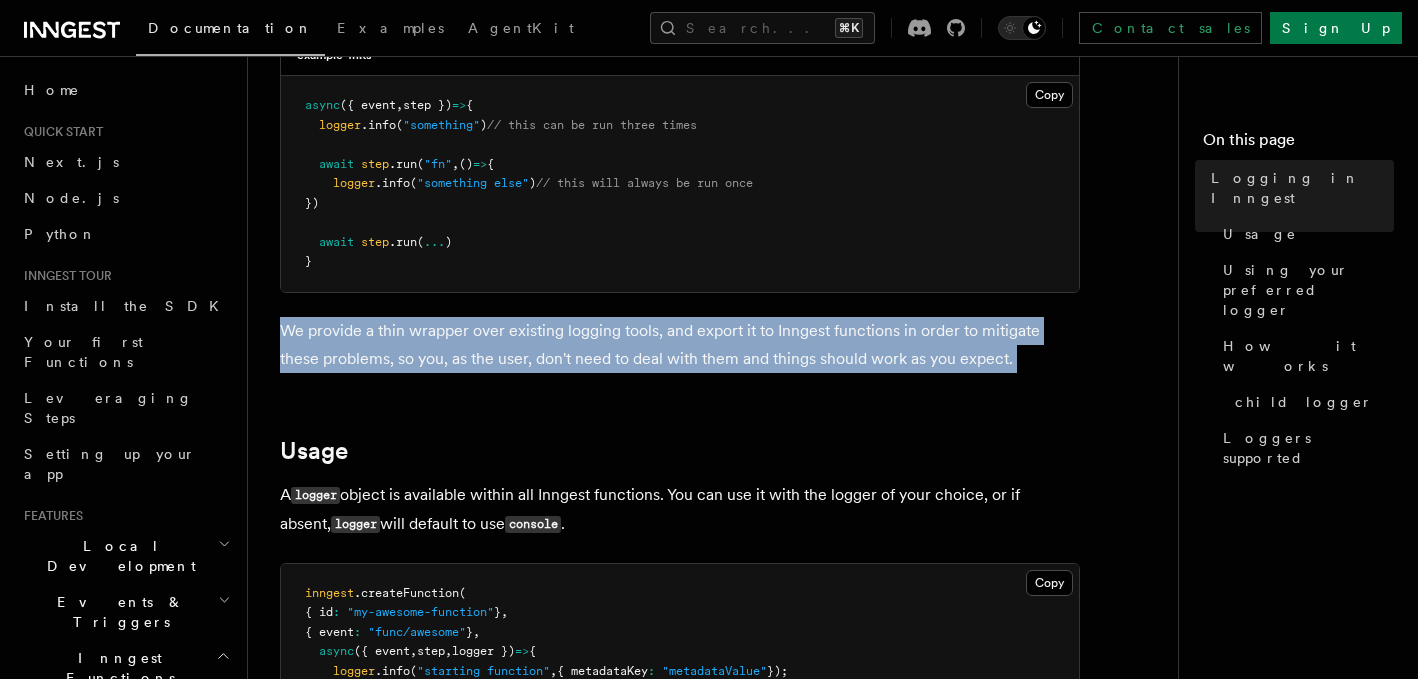 click on "We provide a thin wrapper over existing logging tools, and export it to Inngest functions in order to mitigate these problems, so you, as the user, don't need to deal with them and things should work as you expect." at bounding box center (680, 345) 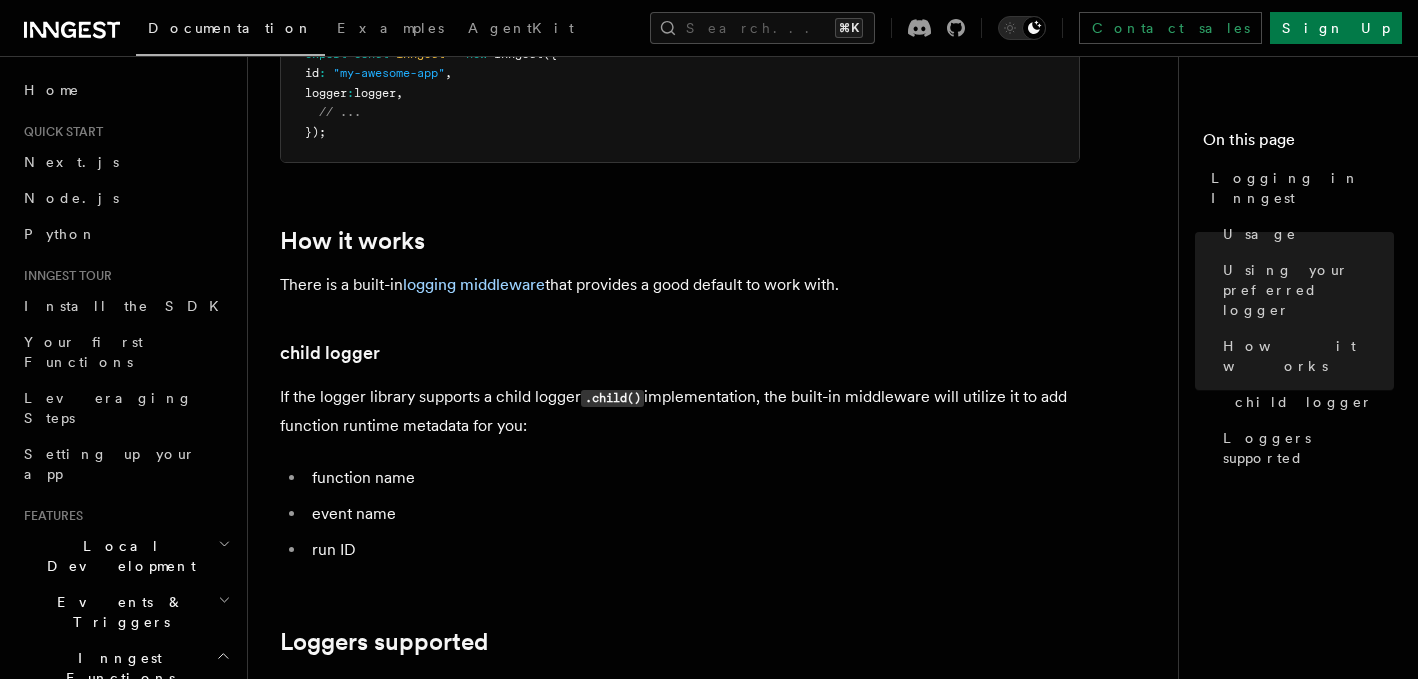 scroll, scrollTop: 2278, scrollLeft: 0, axis: vertical 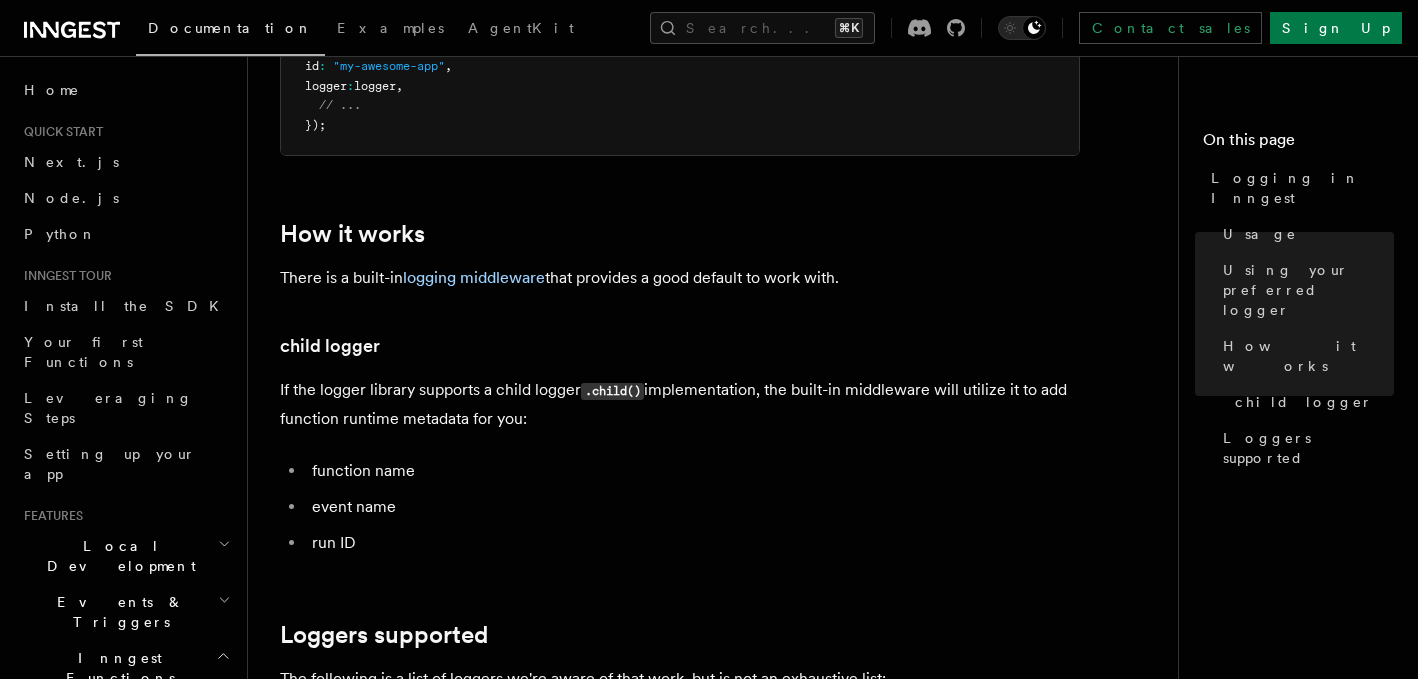 click on ".child()" at bounding box center [612, 391] 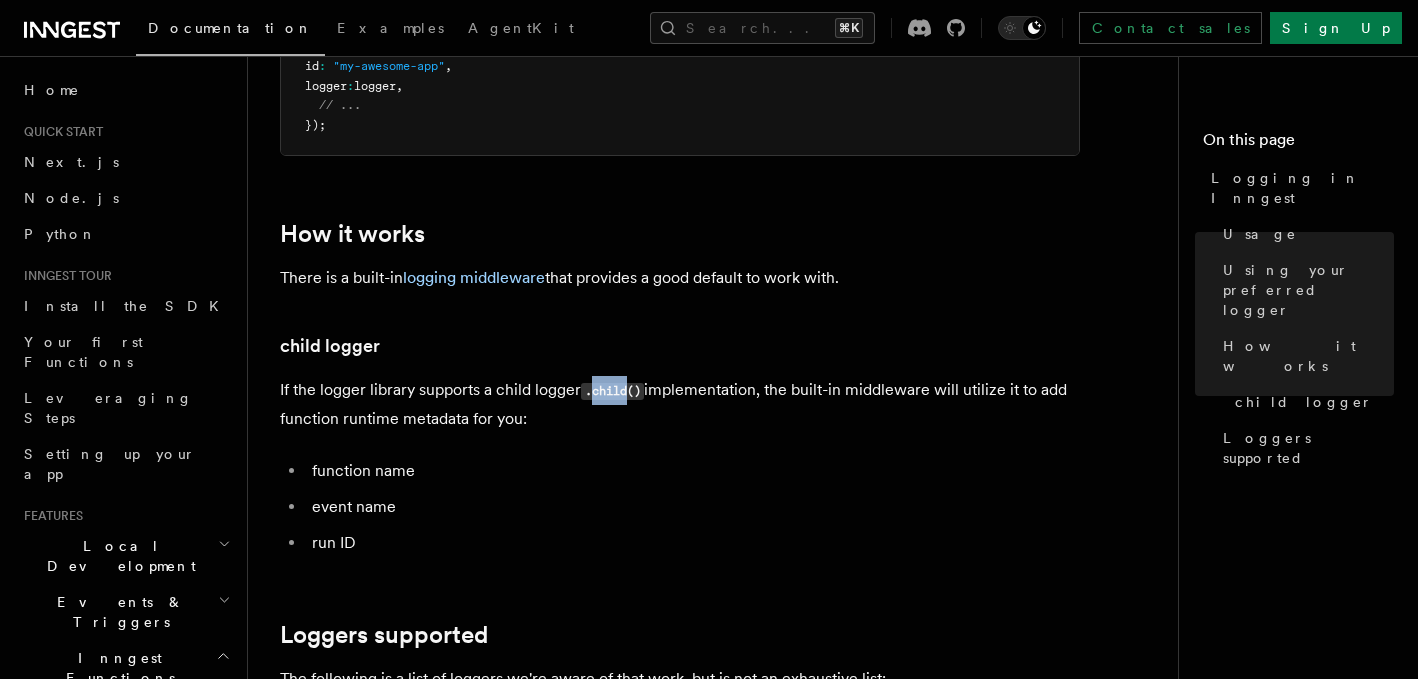 click on ".child()" at bounding box center (612, 391) 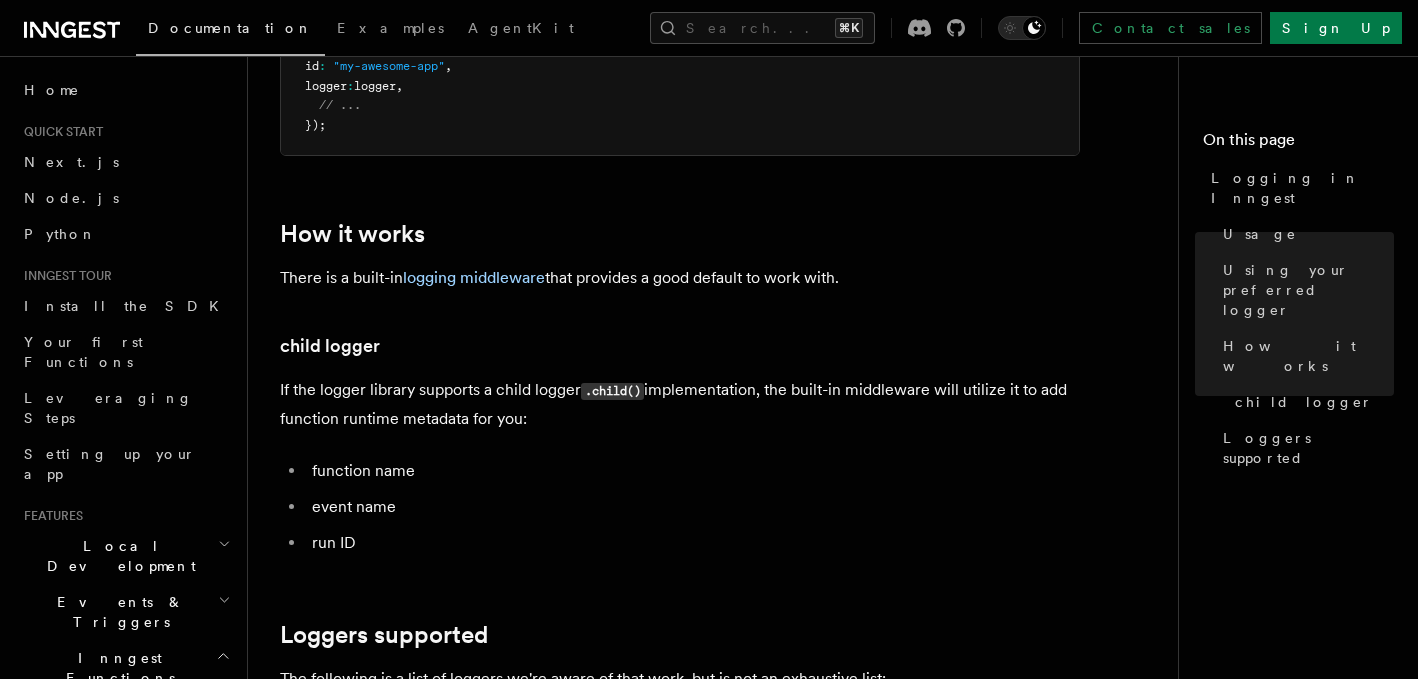 click on "If the logger library supports a child logger  .child()  implementation, the built-in middleware will utilize it to add
function runtime metadata for you:" at bounding box center [680, 404] 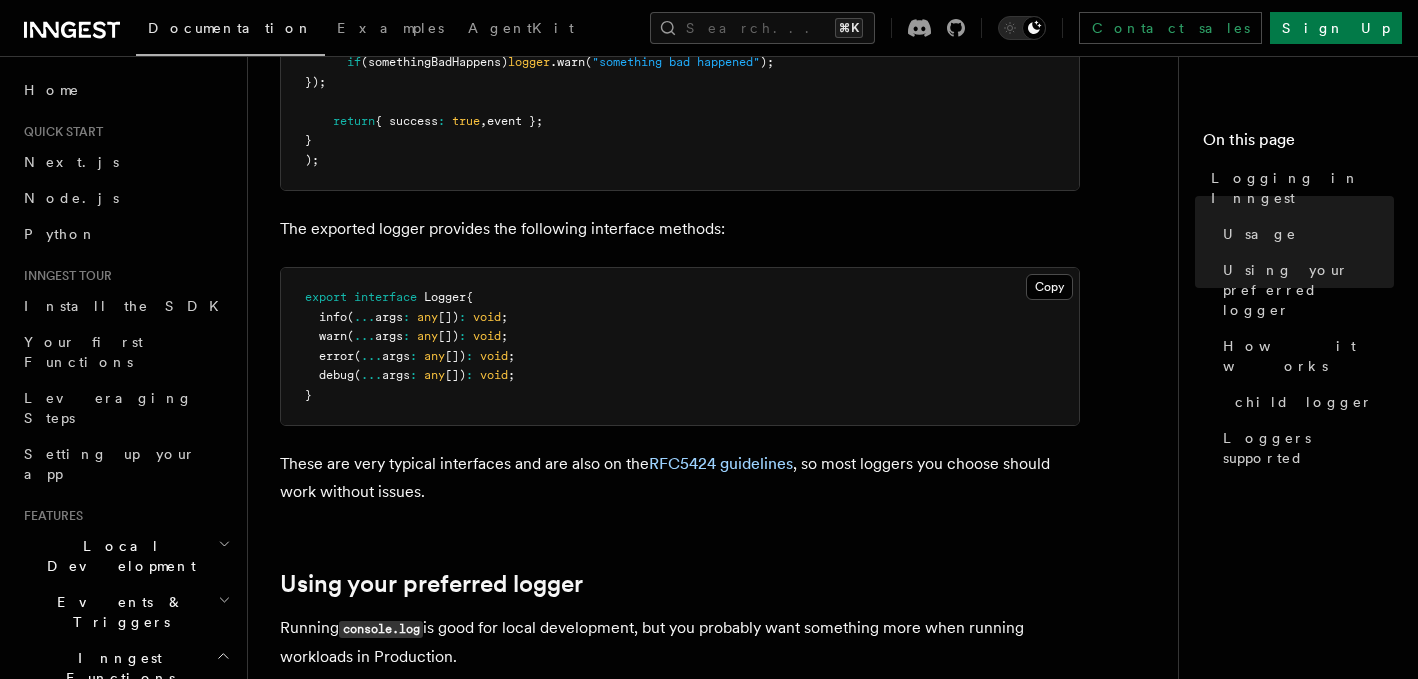 scroll, scrollTop: 1061, scrollLeft: 0, axis: vertical 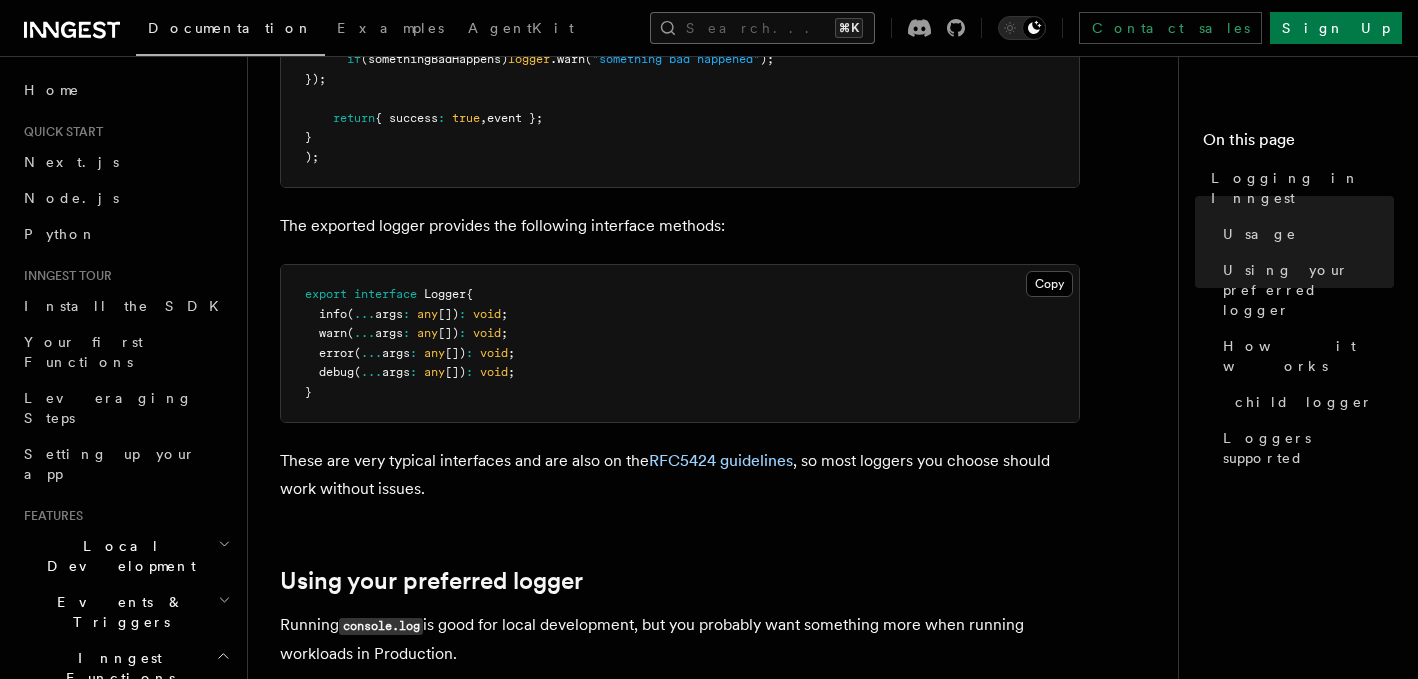 click on "Search... ⌘K" at bounding box center (762, 28) 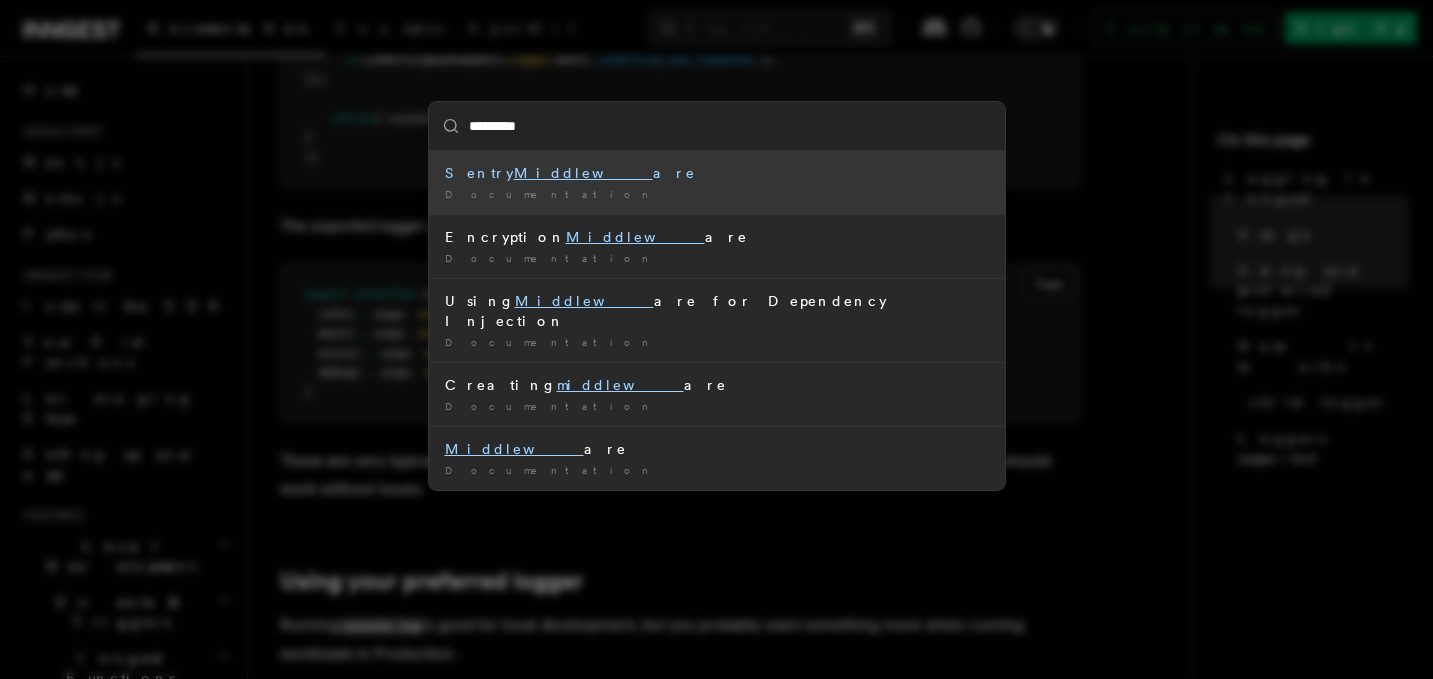 type on "**********" 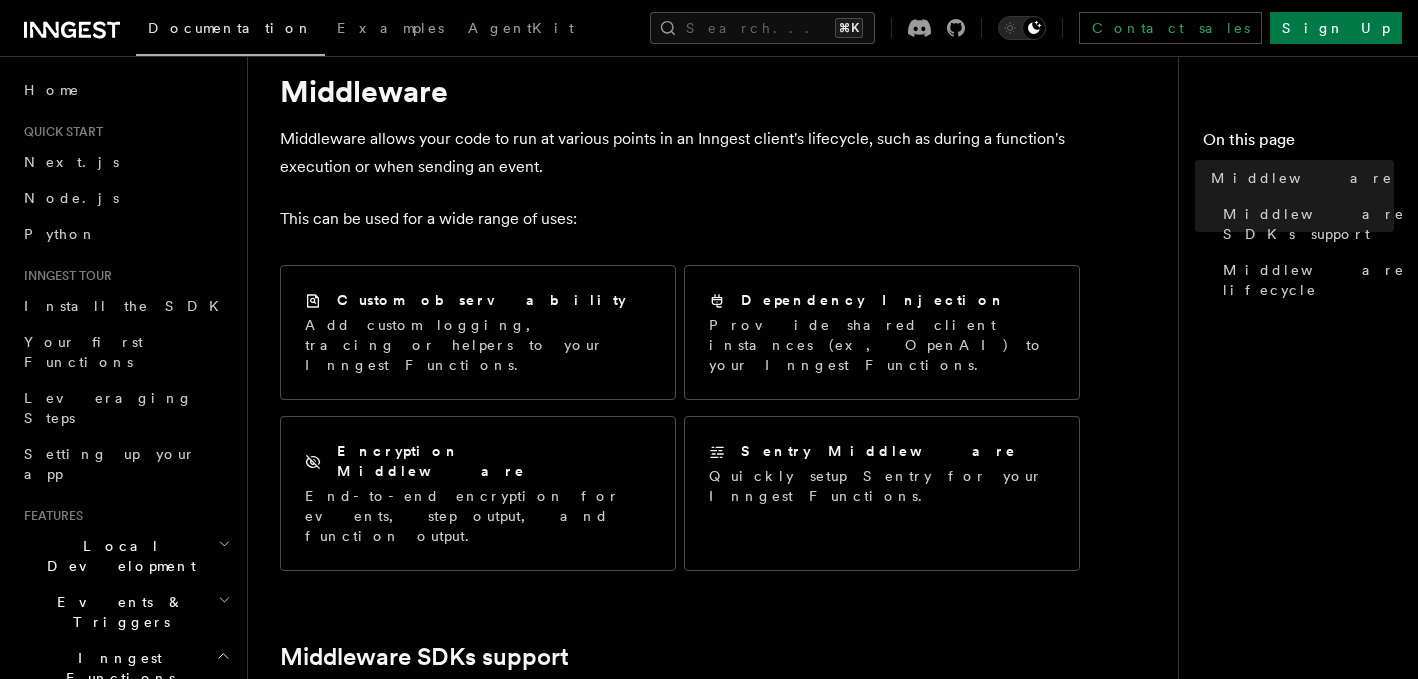 scroll, scrollTop: 33, scrollLeft: 0, axis: vertical 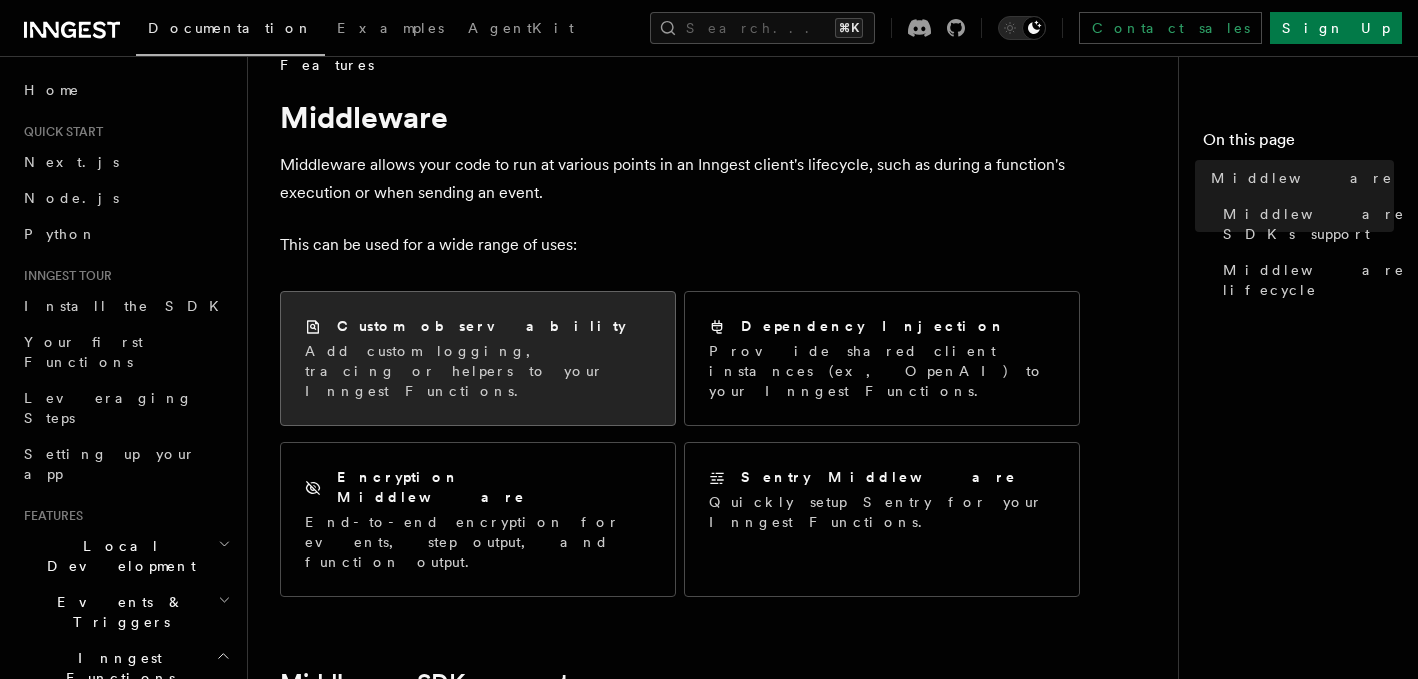 click on "Add custom logging, tracing or helpers to your Inngest Functions." at bounding box center [478, 371] 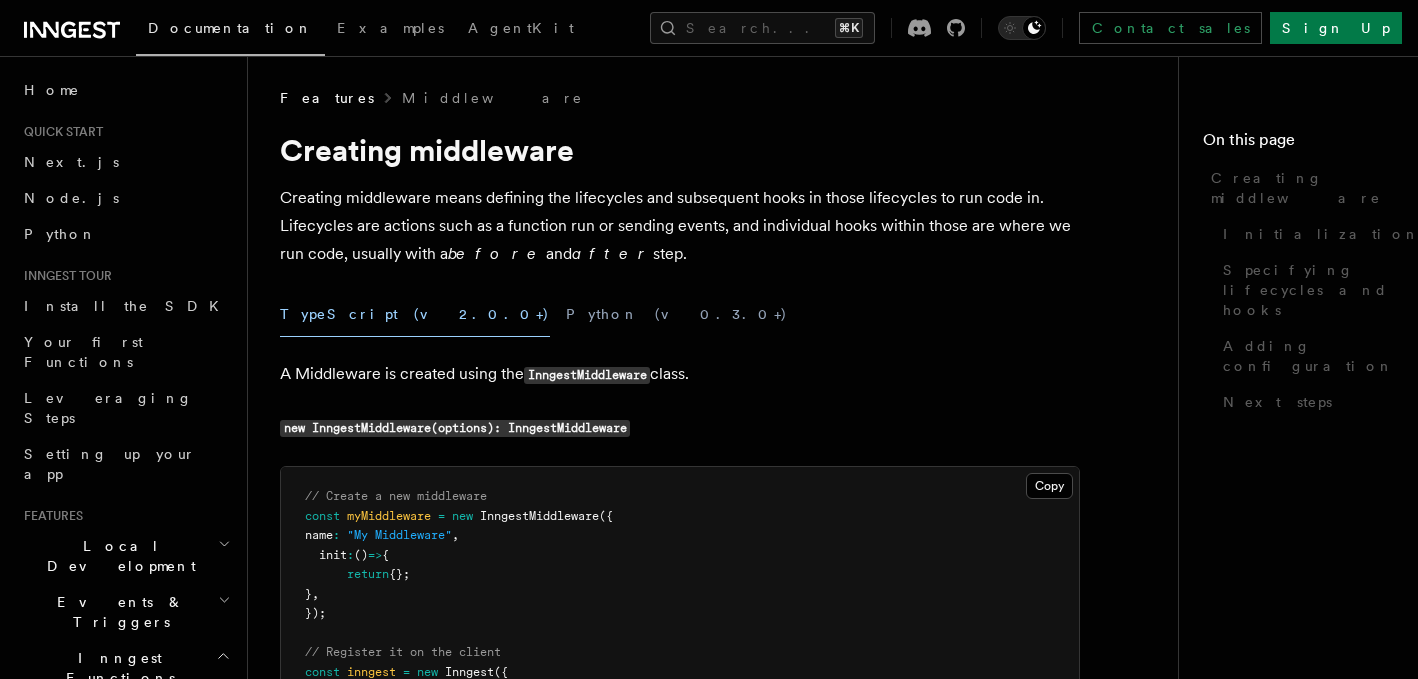 scroll, scrollTop: 0, scrollLeft: 0, axis: both 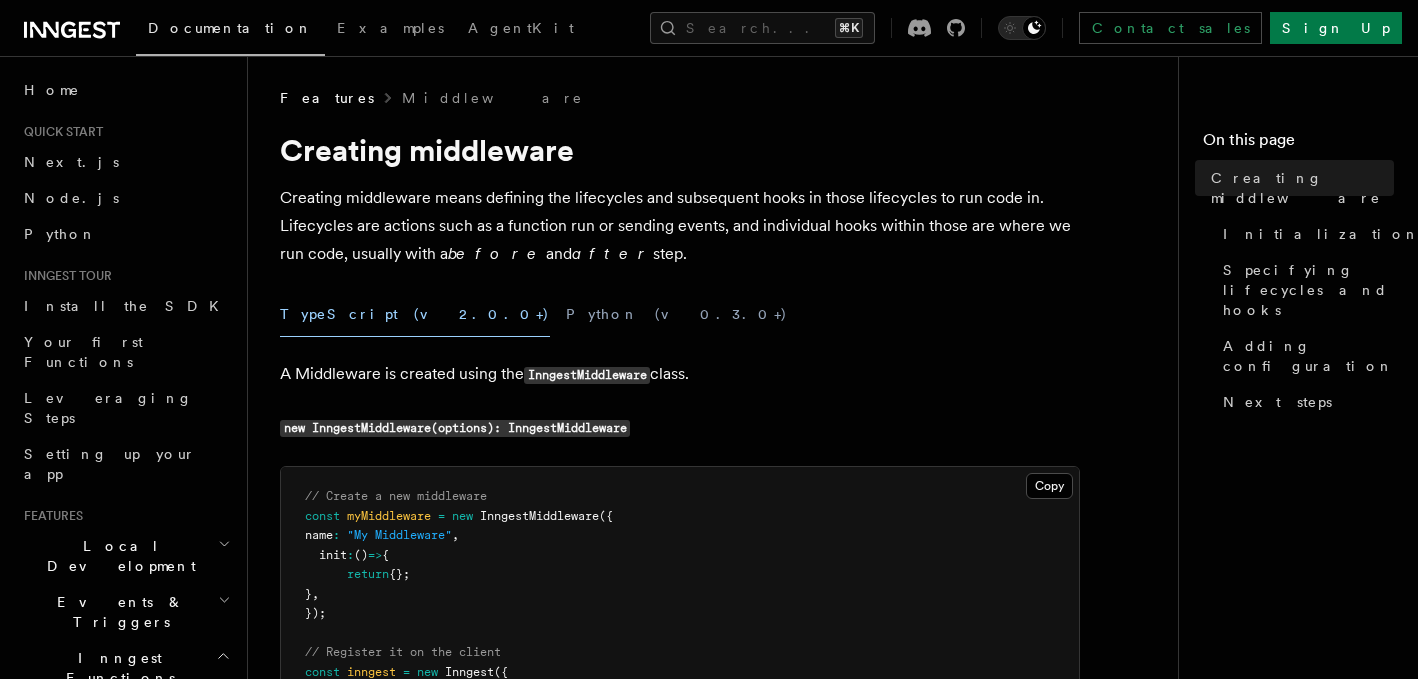 click on "new InngestMiddleware(options): InngestMiddleware" at bounding box center (680, 427) 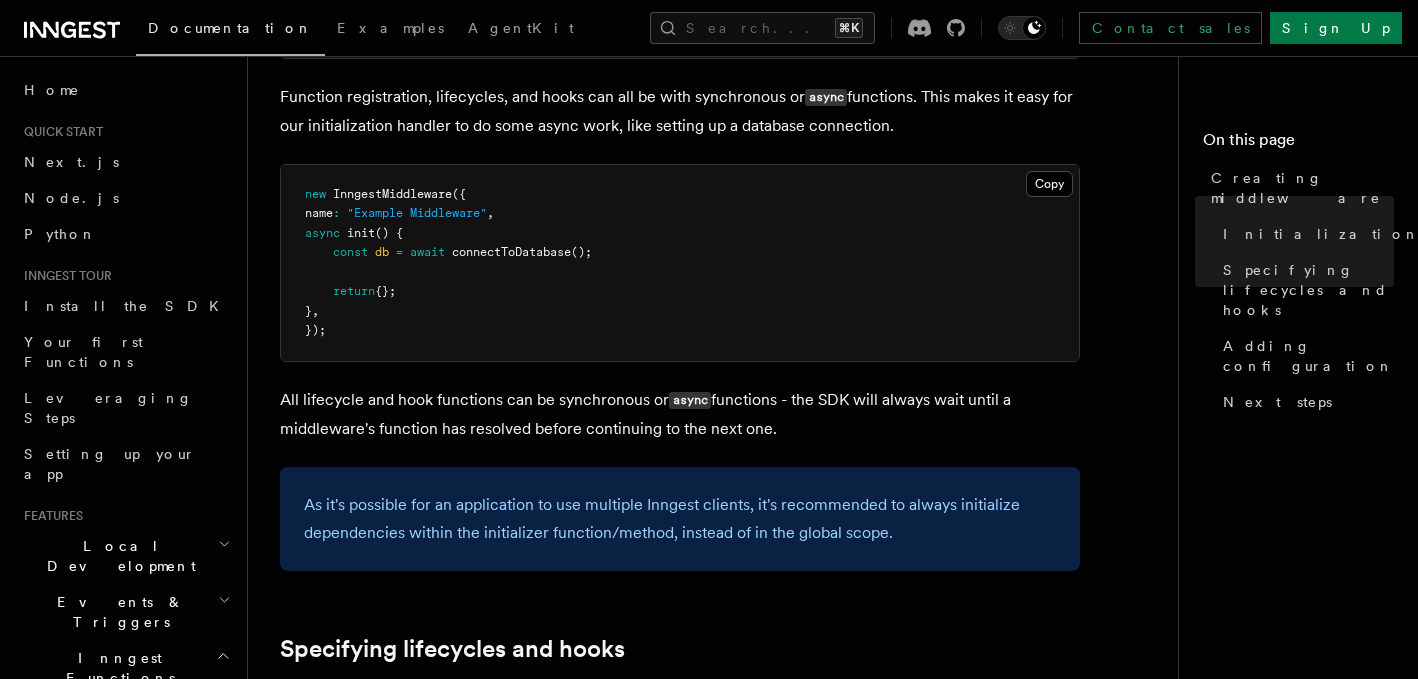 scroll, scrollTop: 1108, scrollLeft: 0, axis: vertical 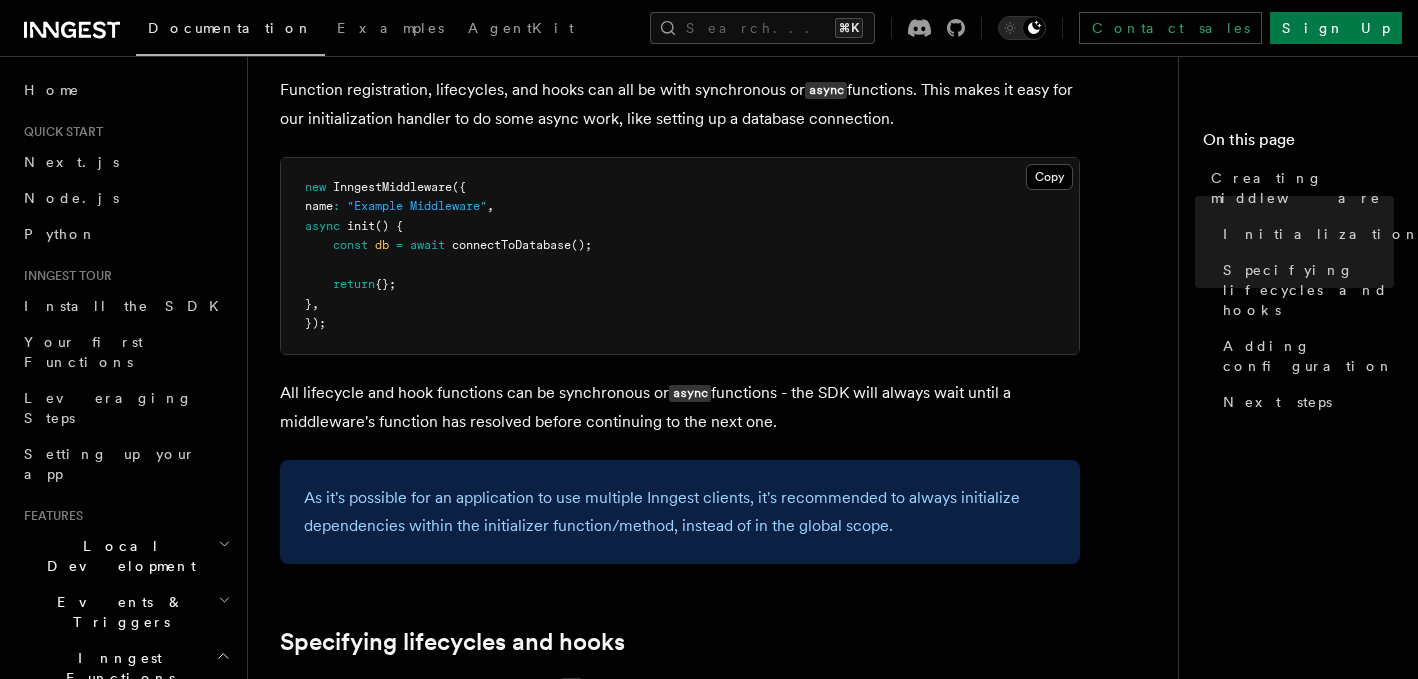 click on "All lifecycle and hook functions can be synchronous or  async  functions - the SDK will always wait until a middleware's function has resolved before continuing to the next one." at bounding box center (680, 407) 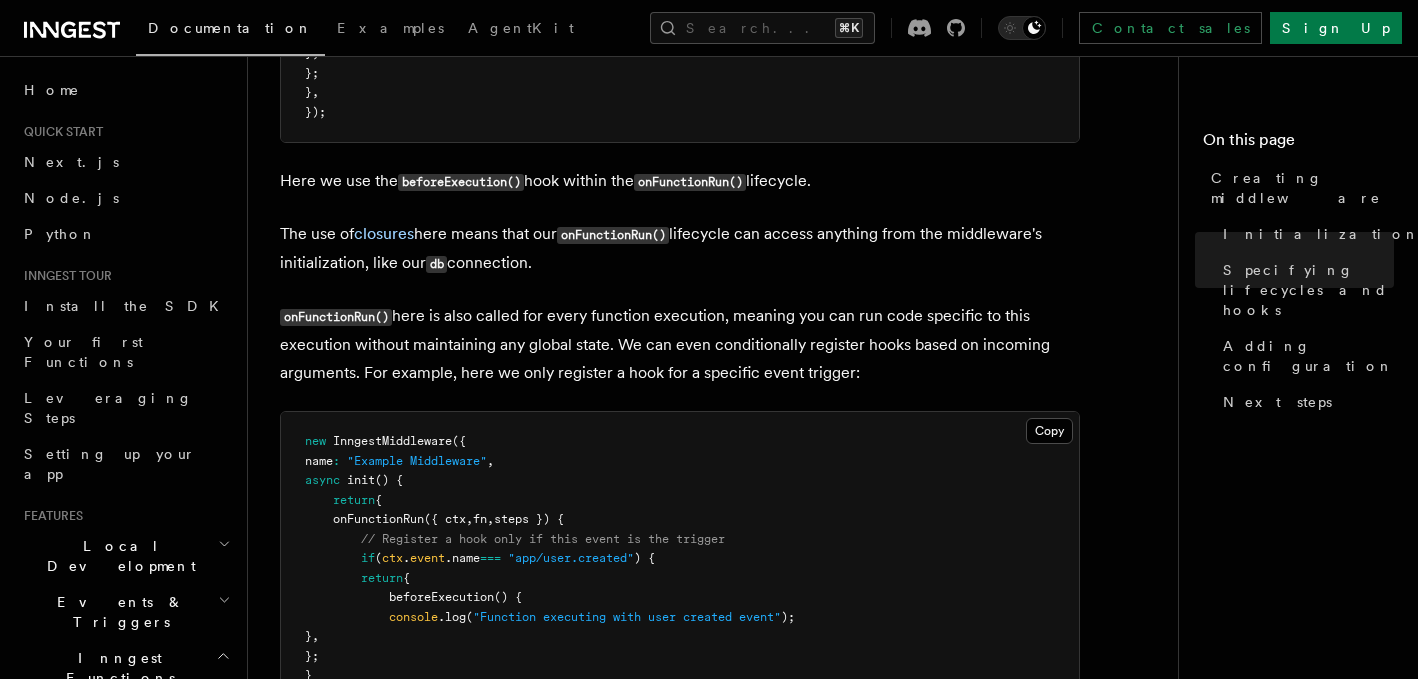 scroll, scrollTop: 2135, scrollLeft: 0, axis: vertical 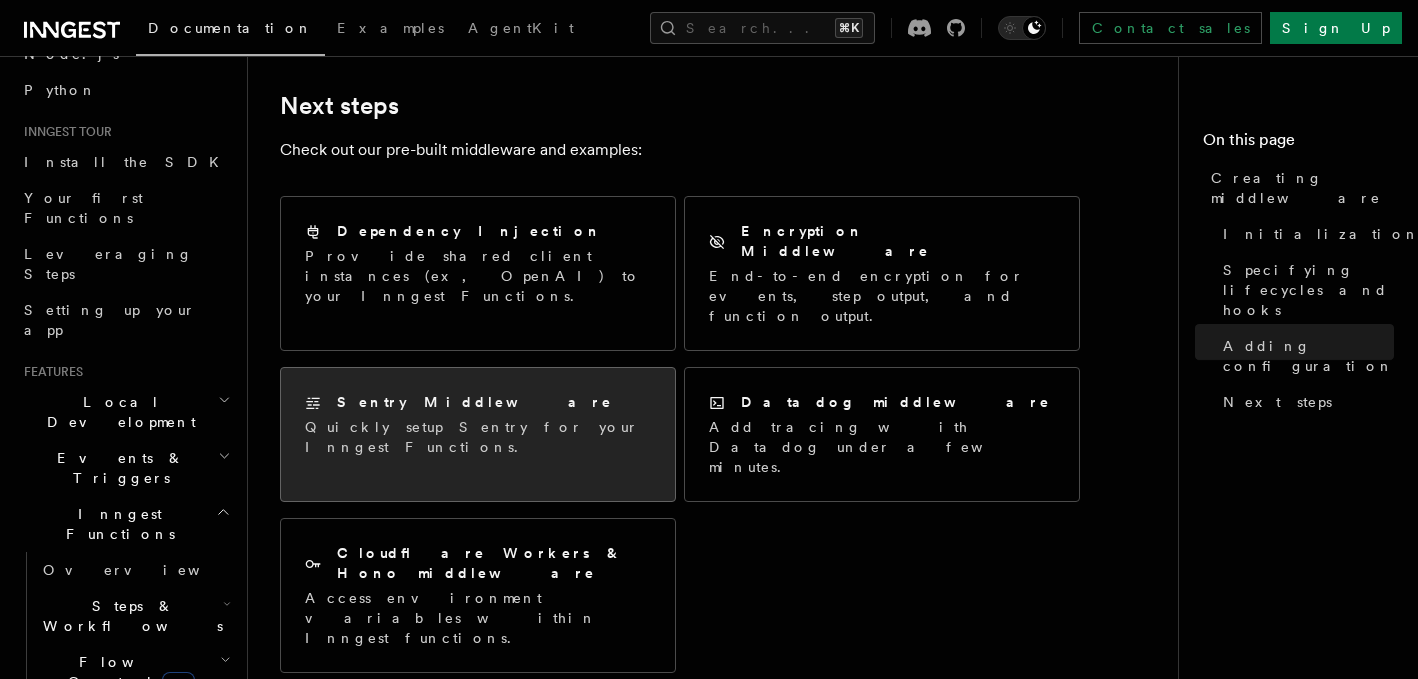 click on "Quickly setup Sentry for your Inngest Functions." at bounding box center [478, 437] 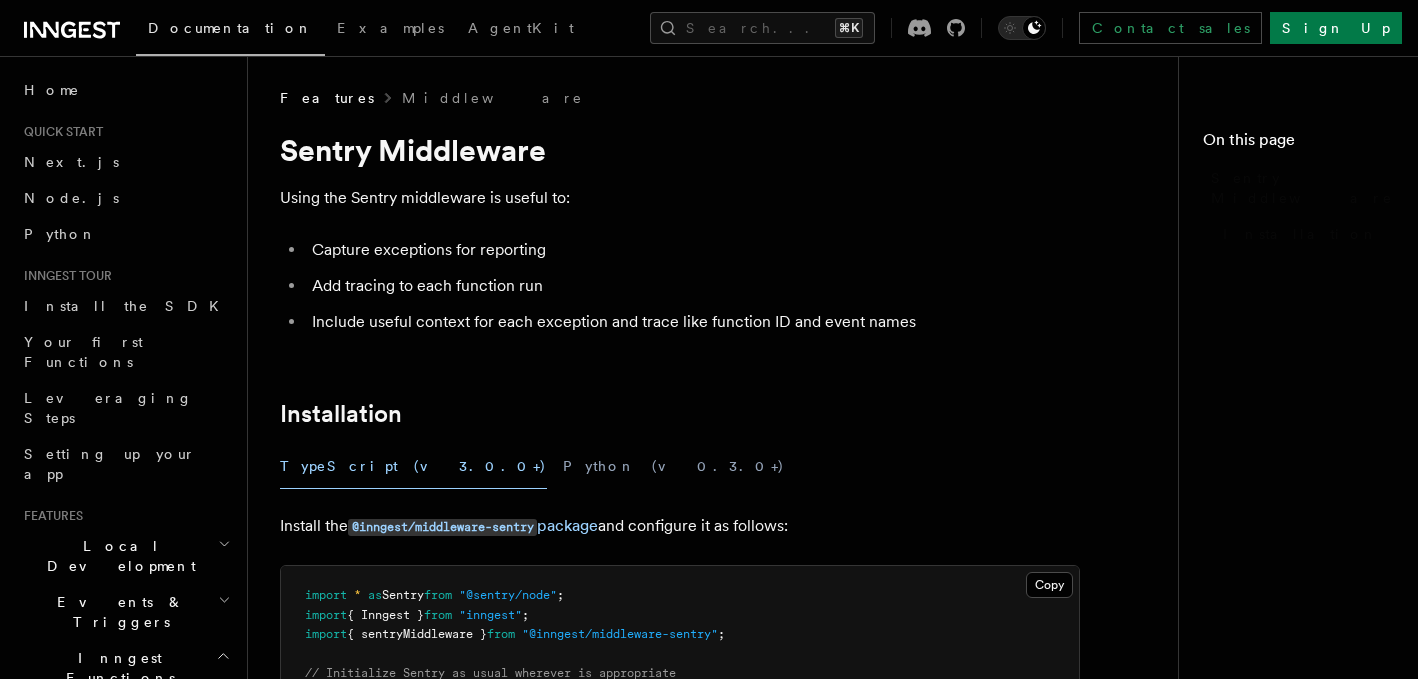 scroll, scrollTop: 0, scrollLeft: 0, axis: both 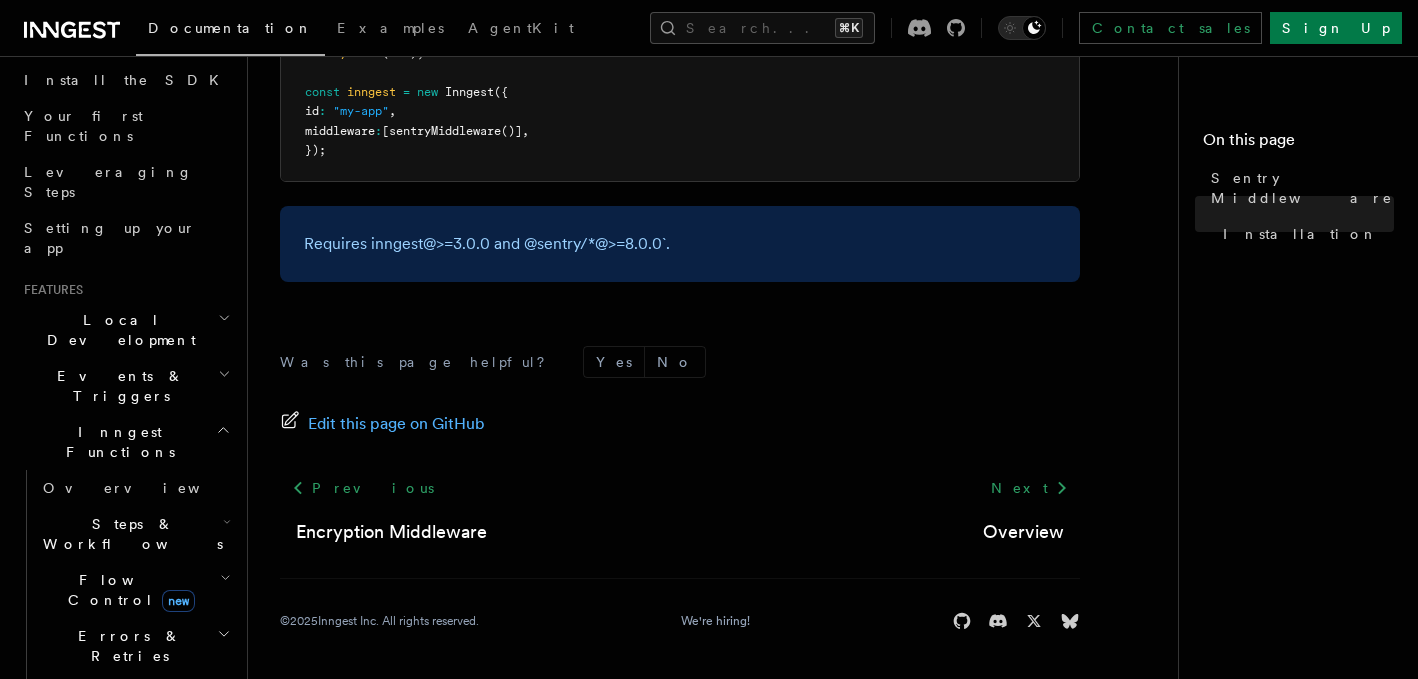 click on "Flow Control new" at bounding box center [127, 590] 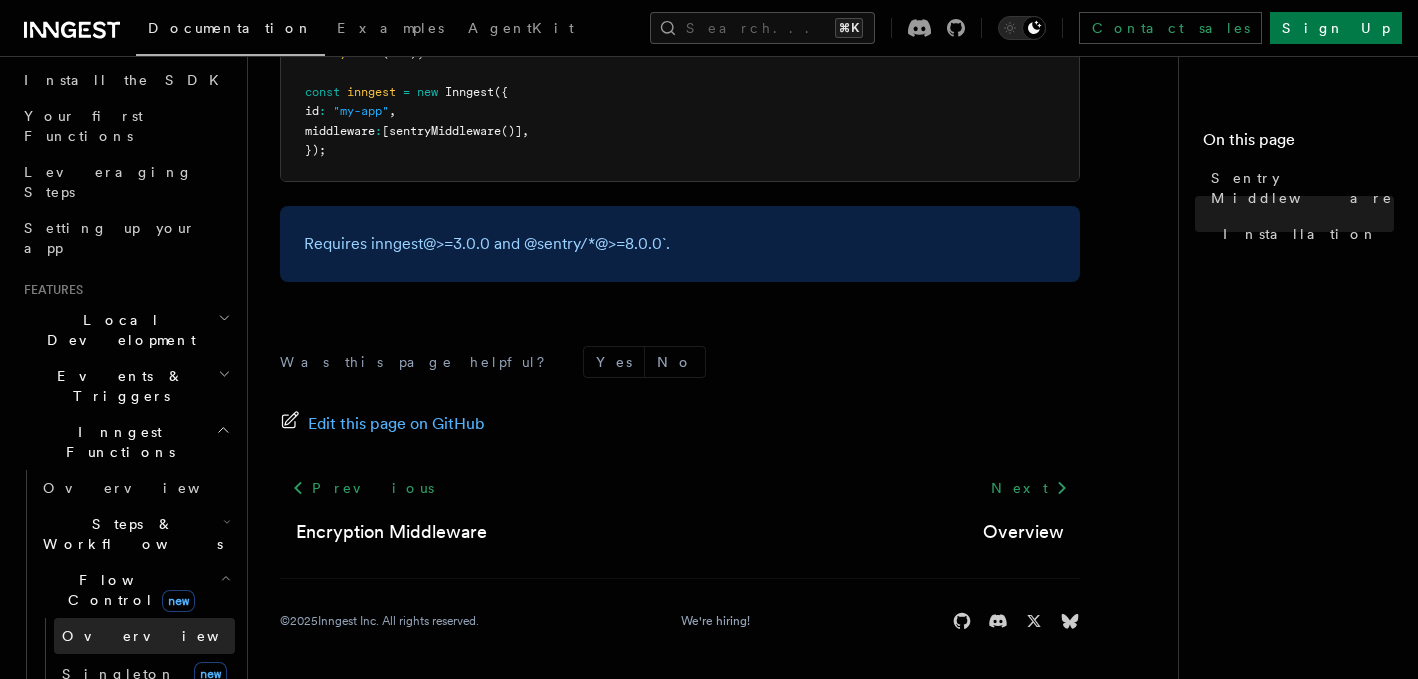 click on "Overview" at bounding box center [165, 636] 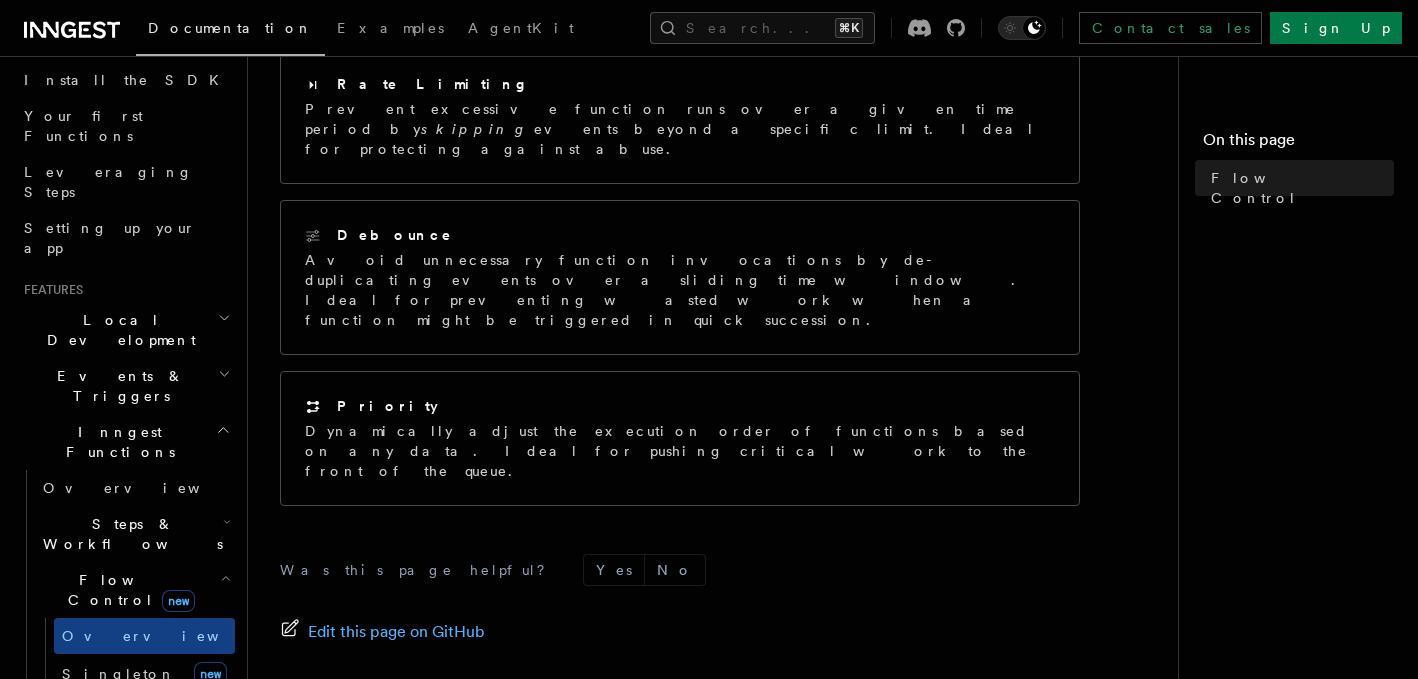 scroll, scrollTop: 701, scrollLeft: 0, axis: vertical 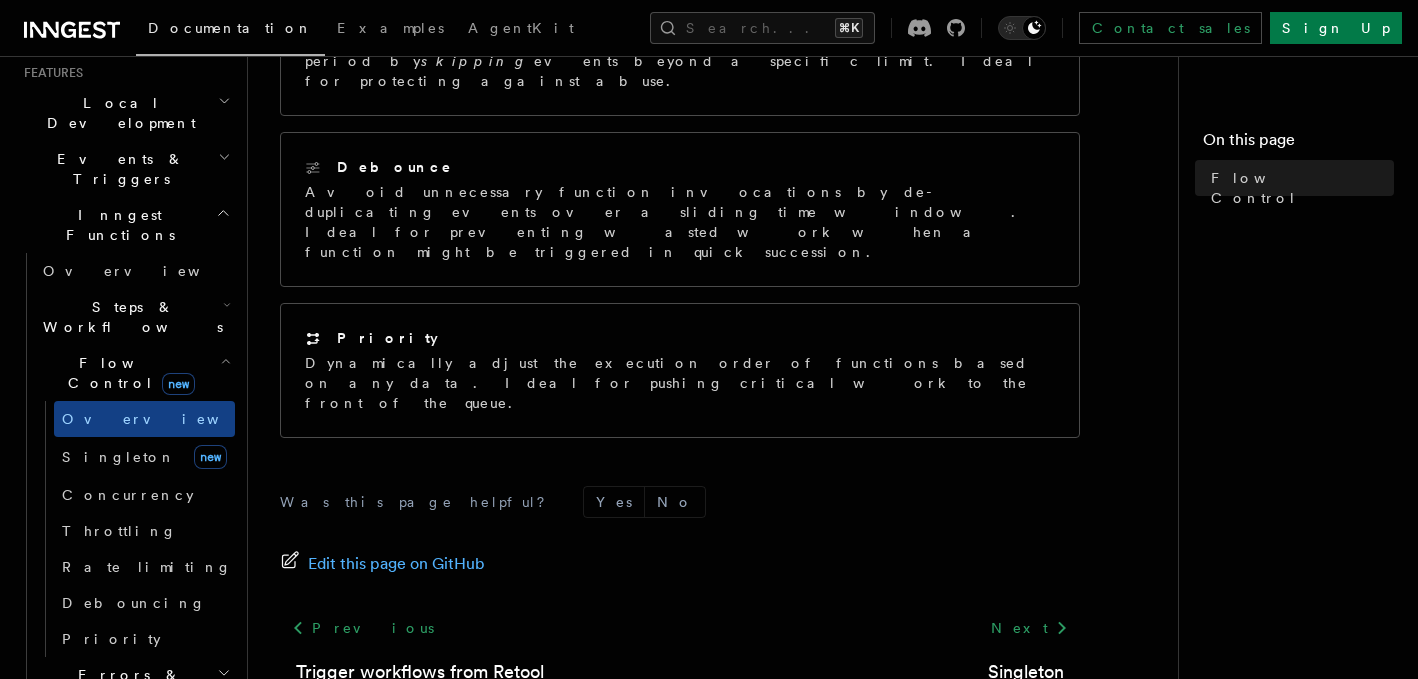 click on "Errors & Retries" at bounding box center [135, 685] 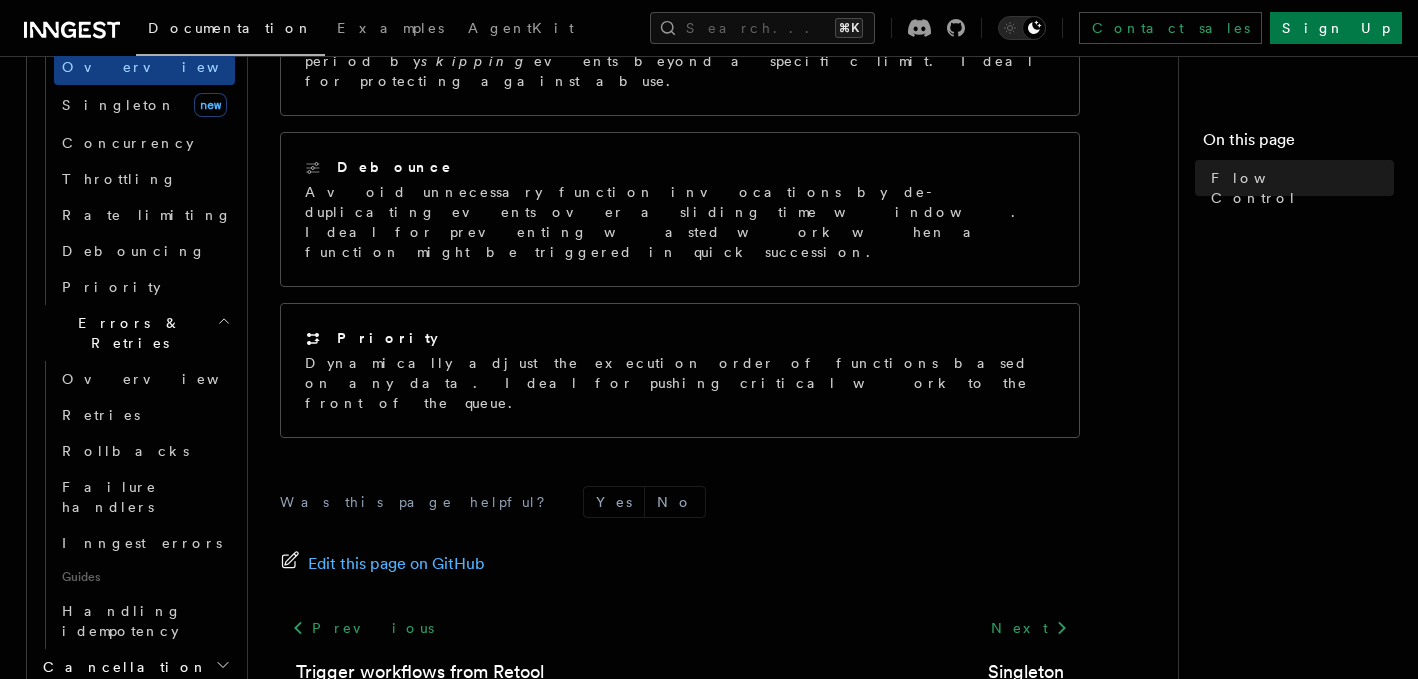 scroll, scrollTop: 805, scrollLeft: 0, axis: vertical 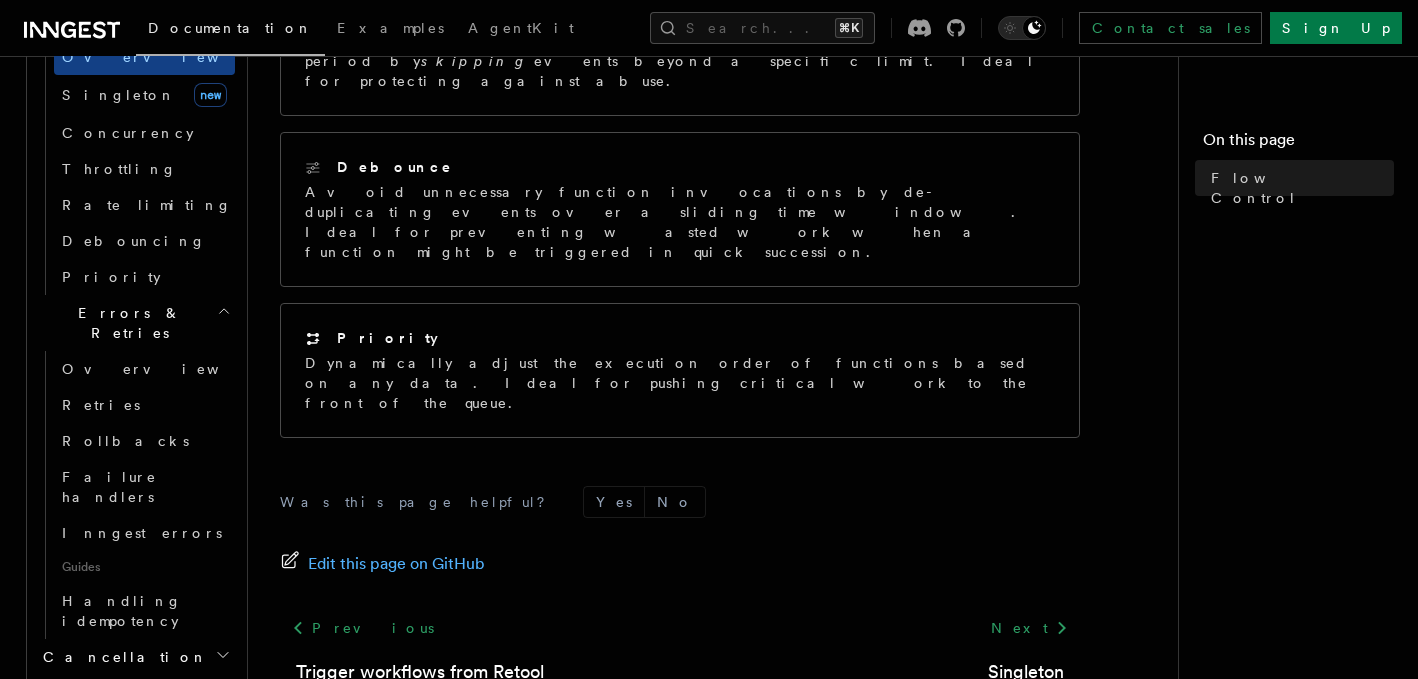 click on "Cancellation" at bounding box center [135, 657] 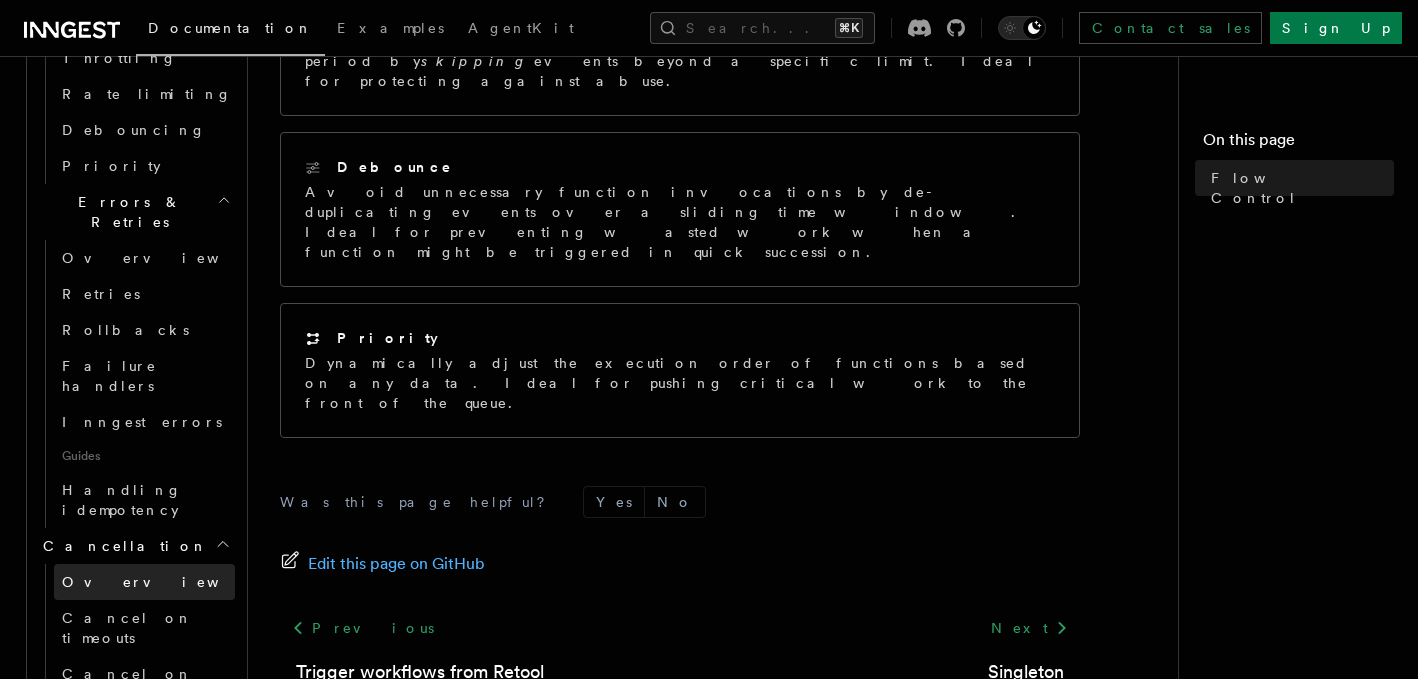 scroll, scrollTop: 958, scrollLeft: 0, axis: vertical 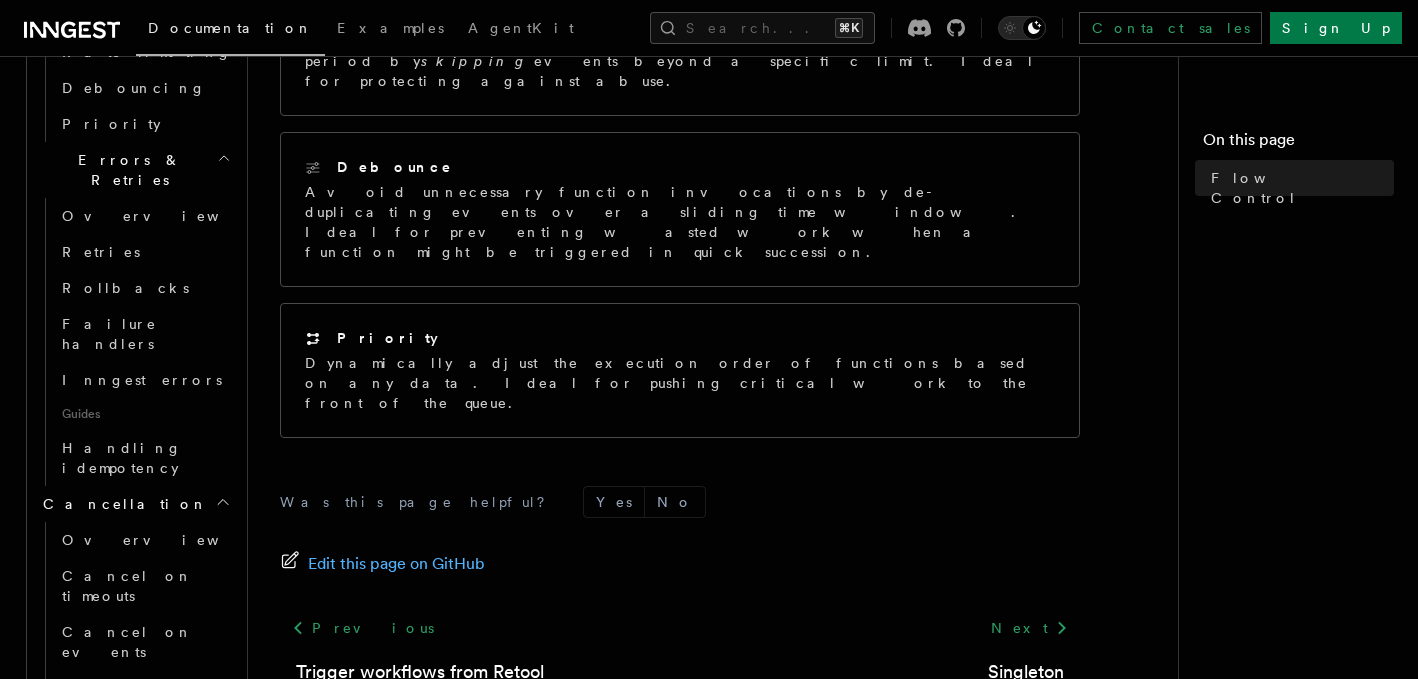 click on "Versioning" at bounding box center (135, 744) 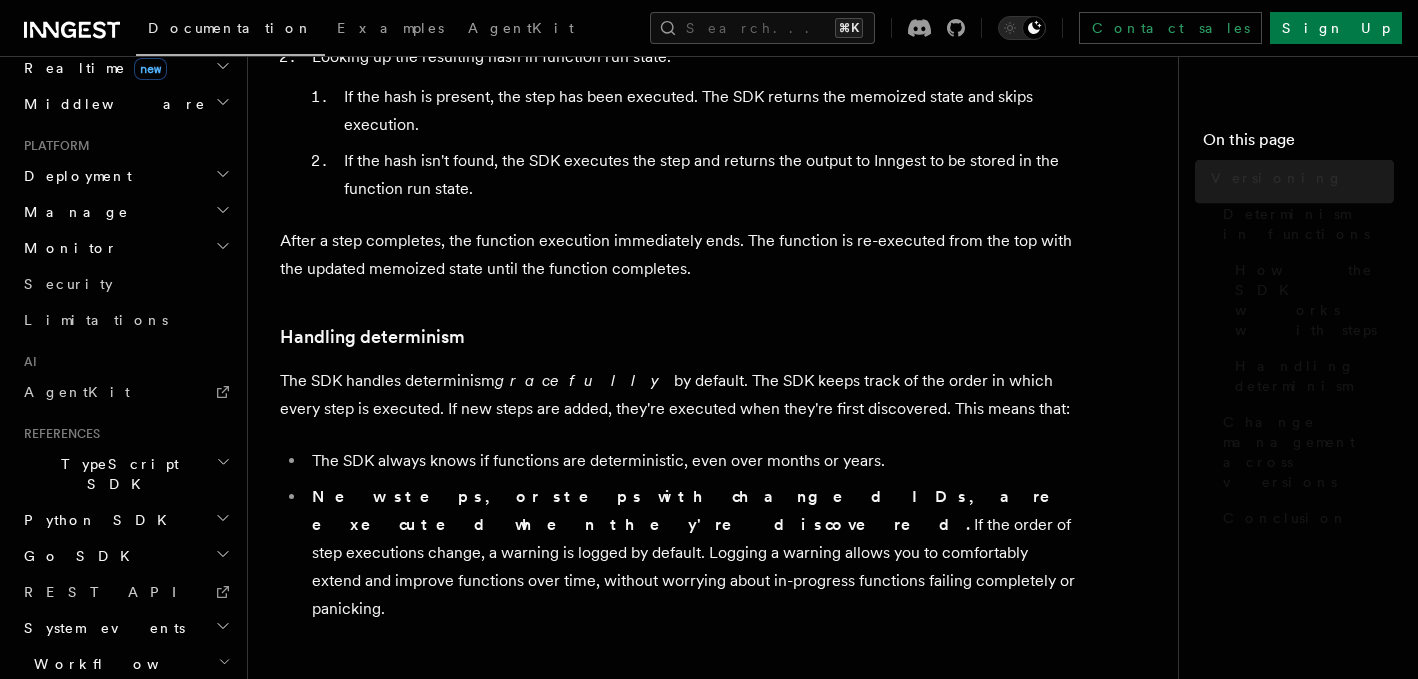 scroll, scrollTop: 0, scrollLeft: 0, axis: both 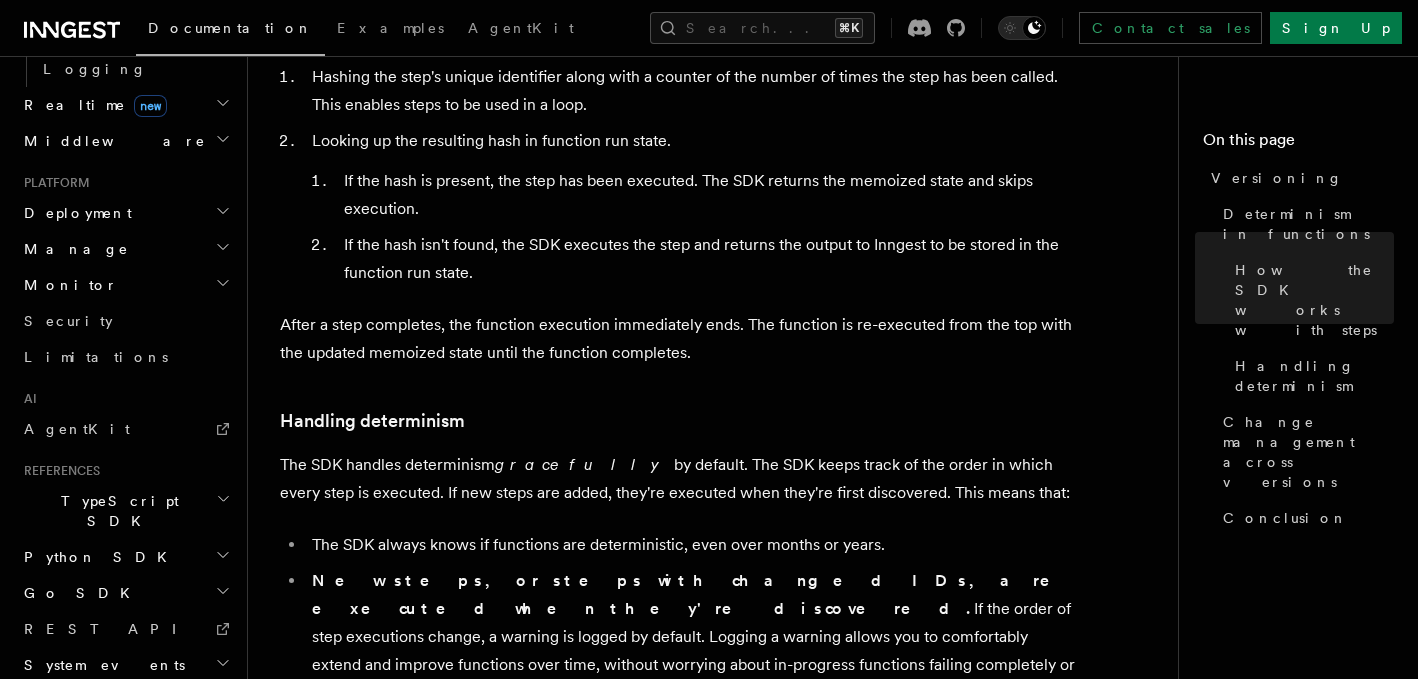 click on "FAQ" at bounding box center (125, 777) 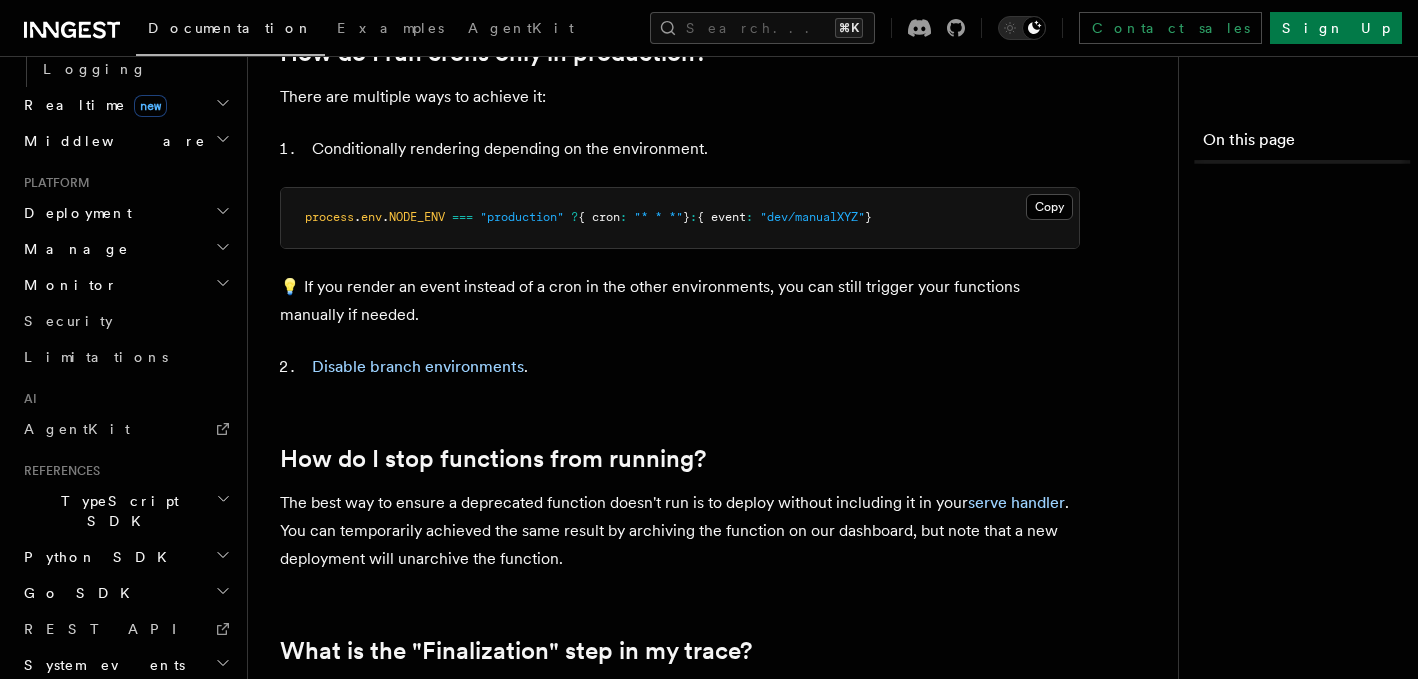 scroll, scrollTop: 0, scrollLeft: 0, axis: both 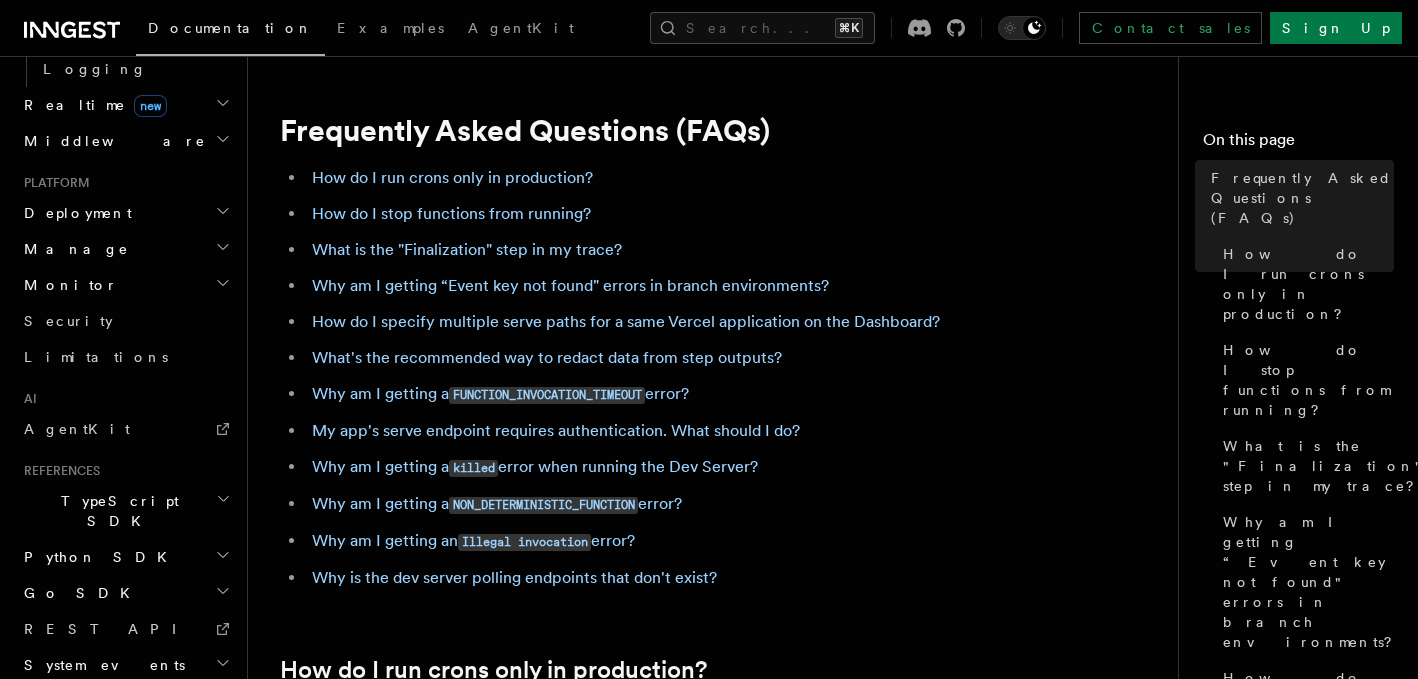 click on "Release Phases" at bounding box center [114, 813] 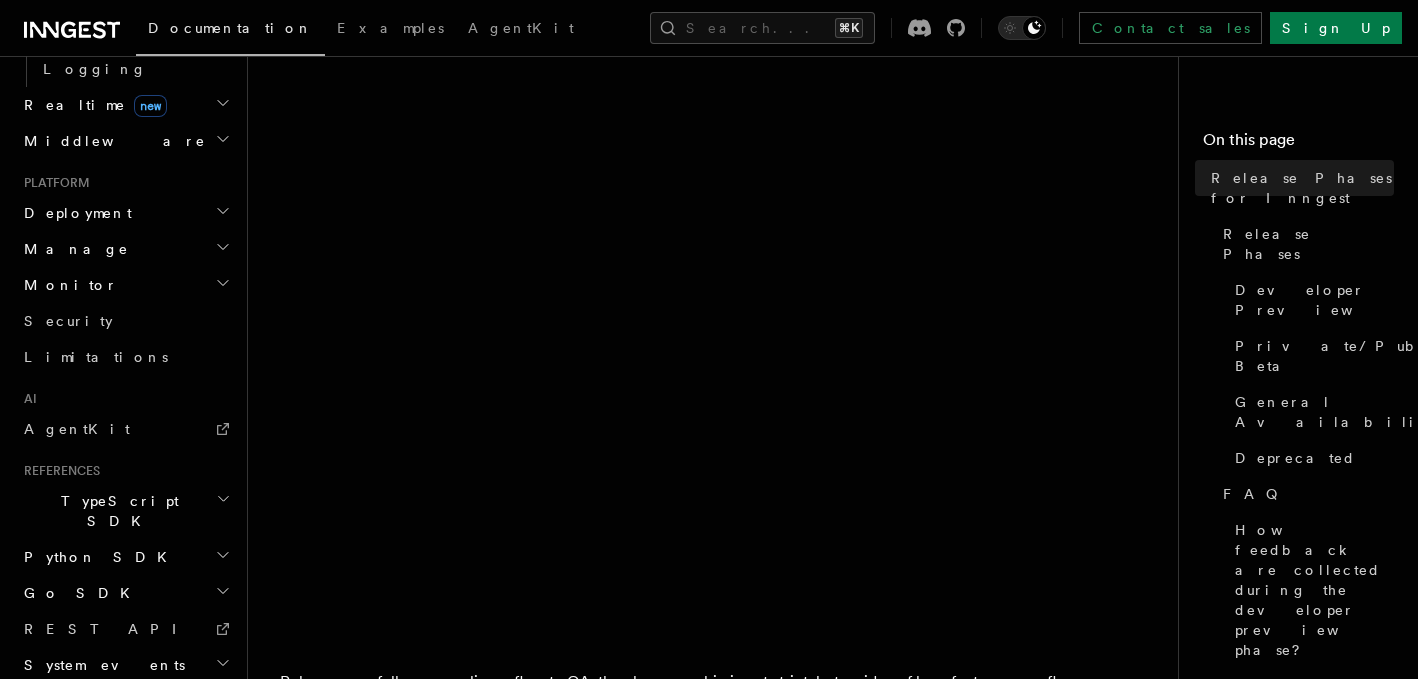 scroll, scrollTop: 409, scrollLeft: 0, axis: vertical 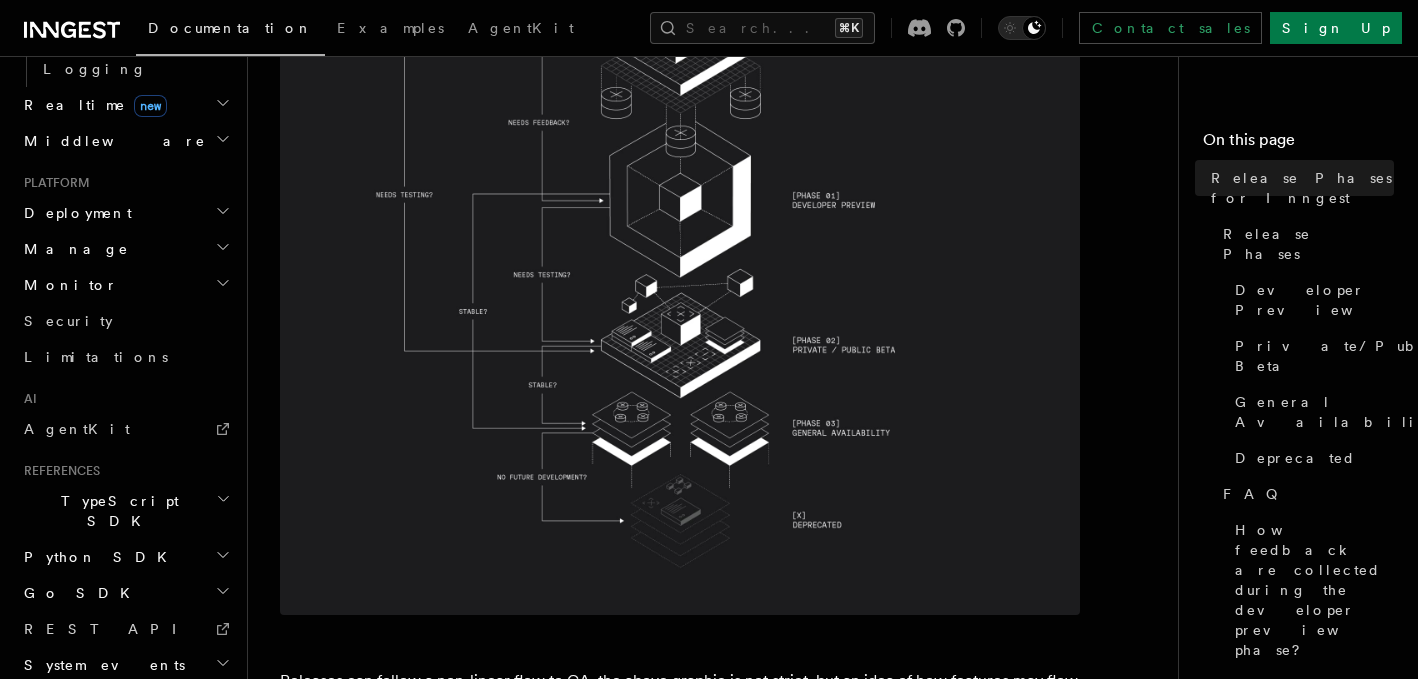 click on "System events" at bounding box center (125, 665) 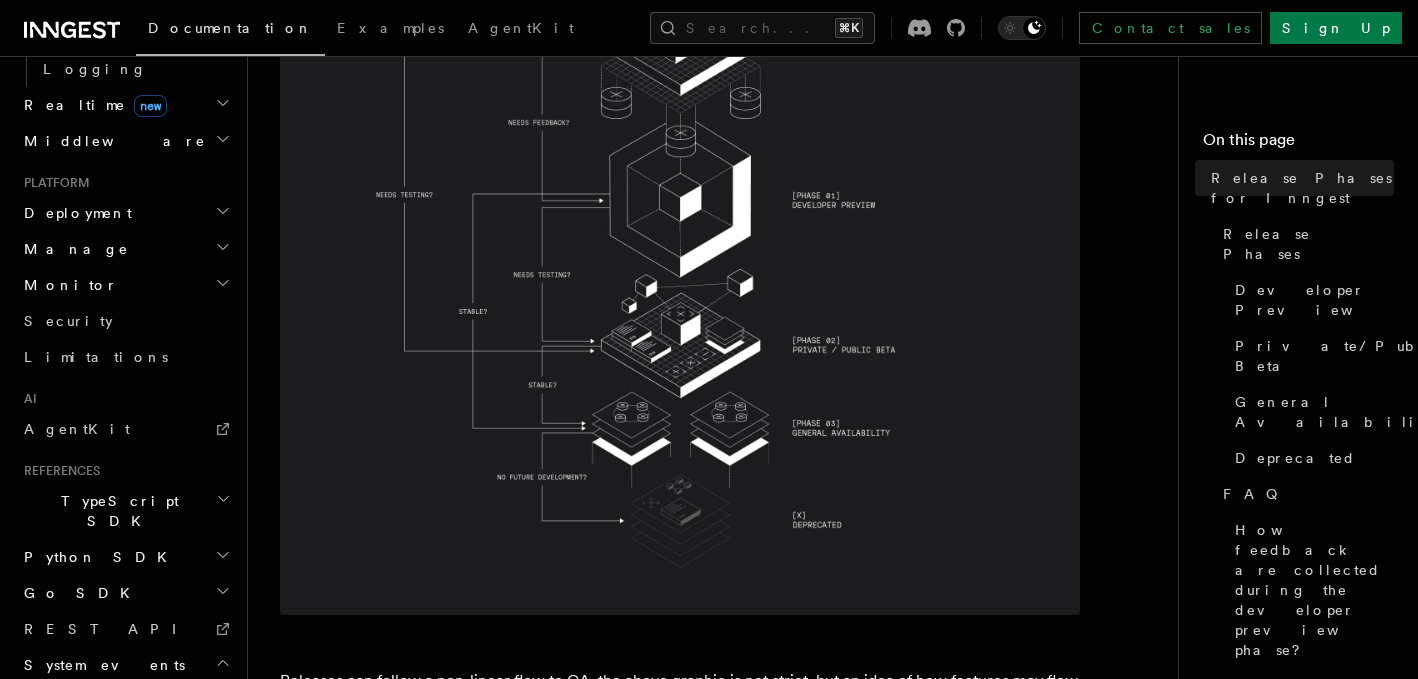 click on "Workflow Kit" at bounding box center [125, 783] 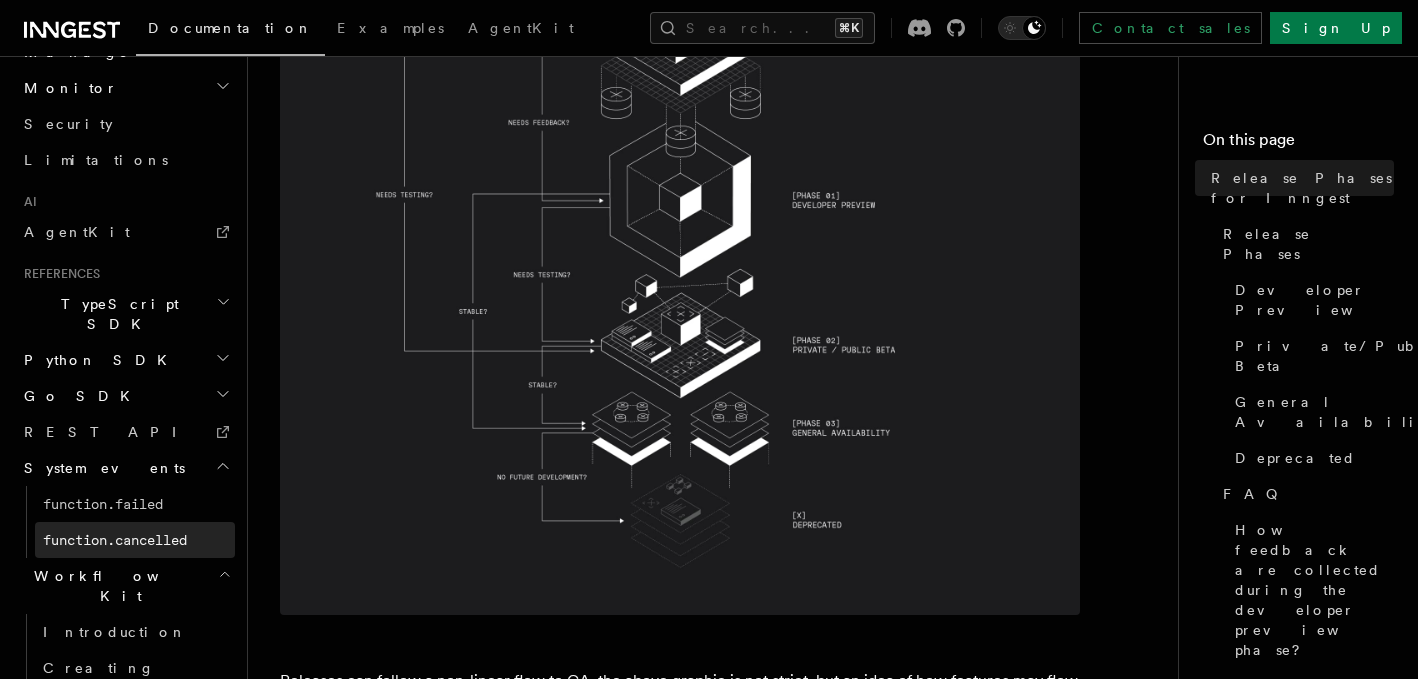 scroll, scrollTop: 1120, scrollLeft: 0, axis: vertical 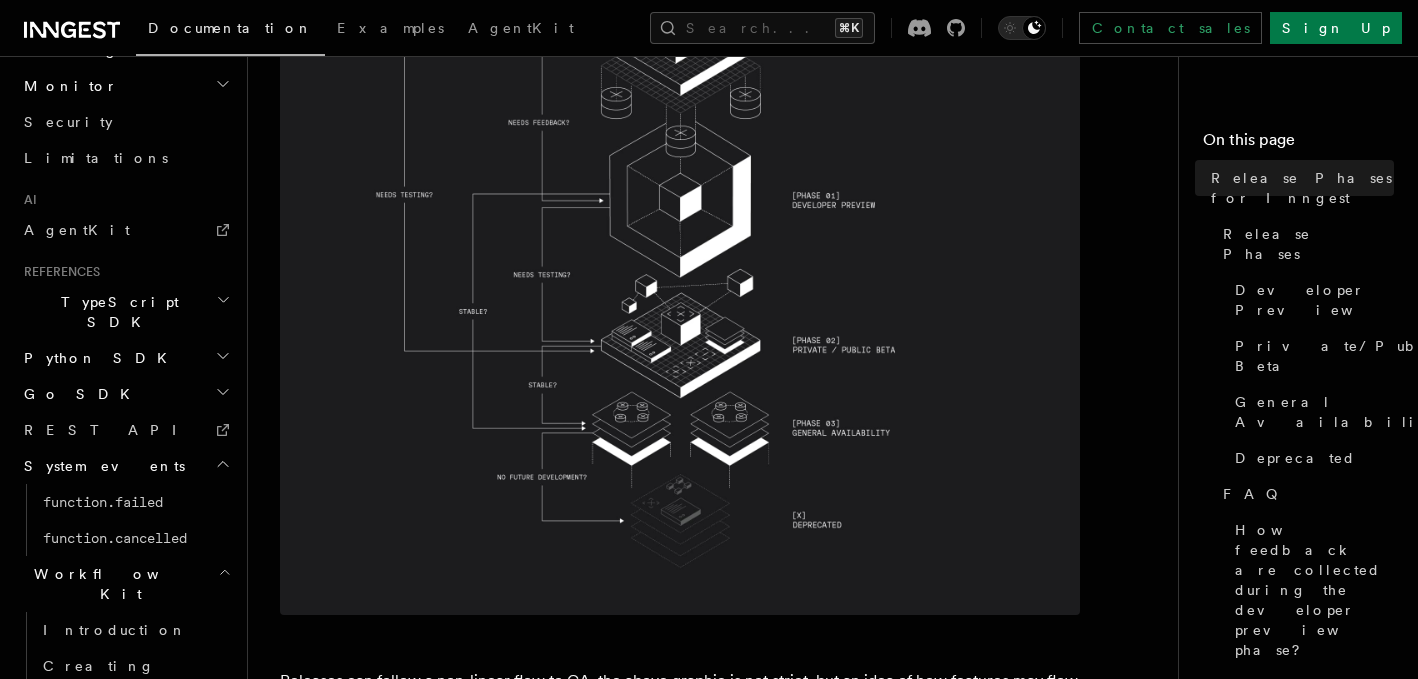 click on "Components API (React)" at bounding box center [135, 884] 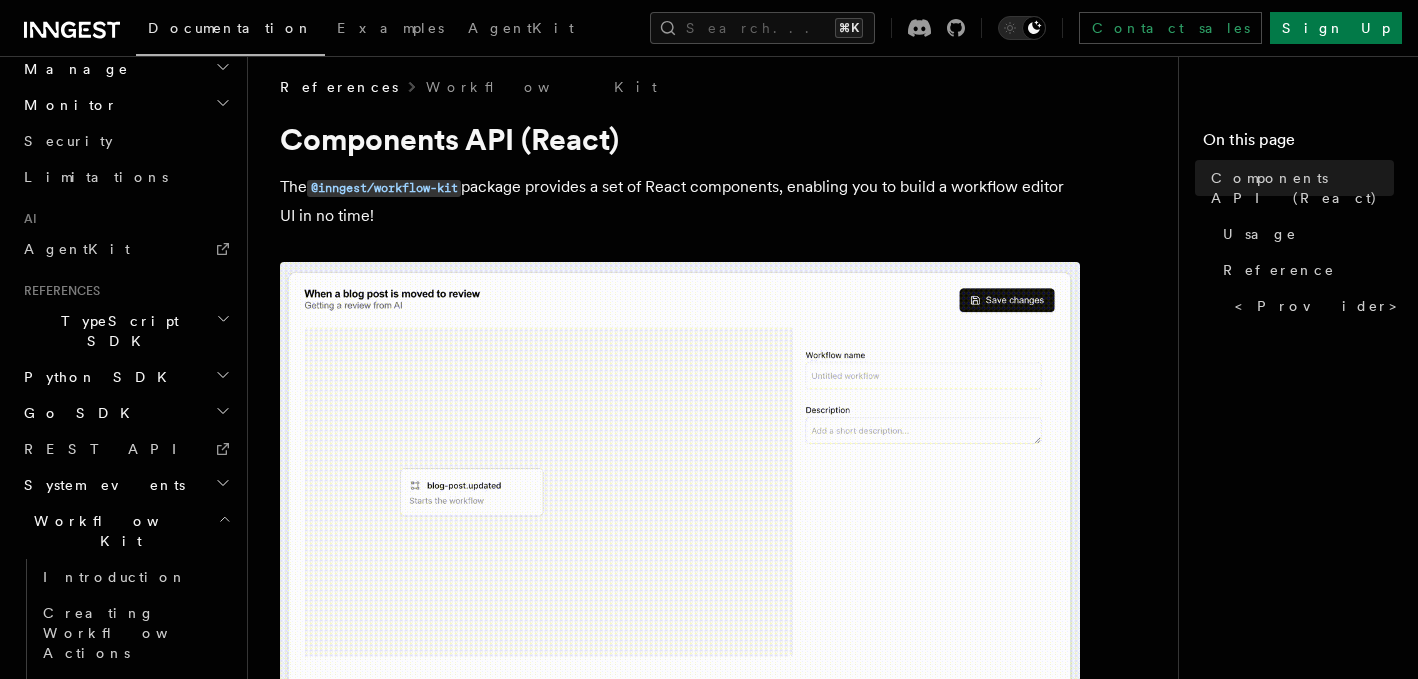 scroll, scrollTop: 0, scrollLeft: 0, axis: both 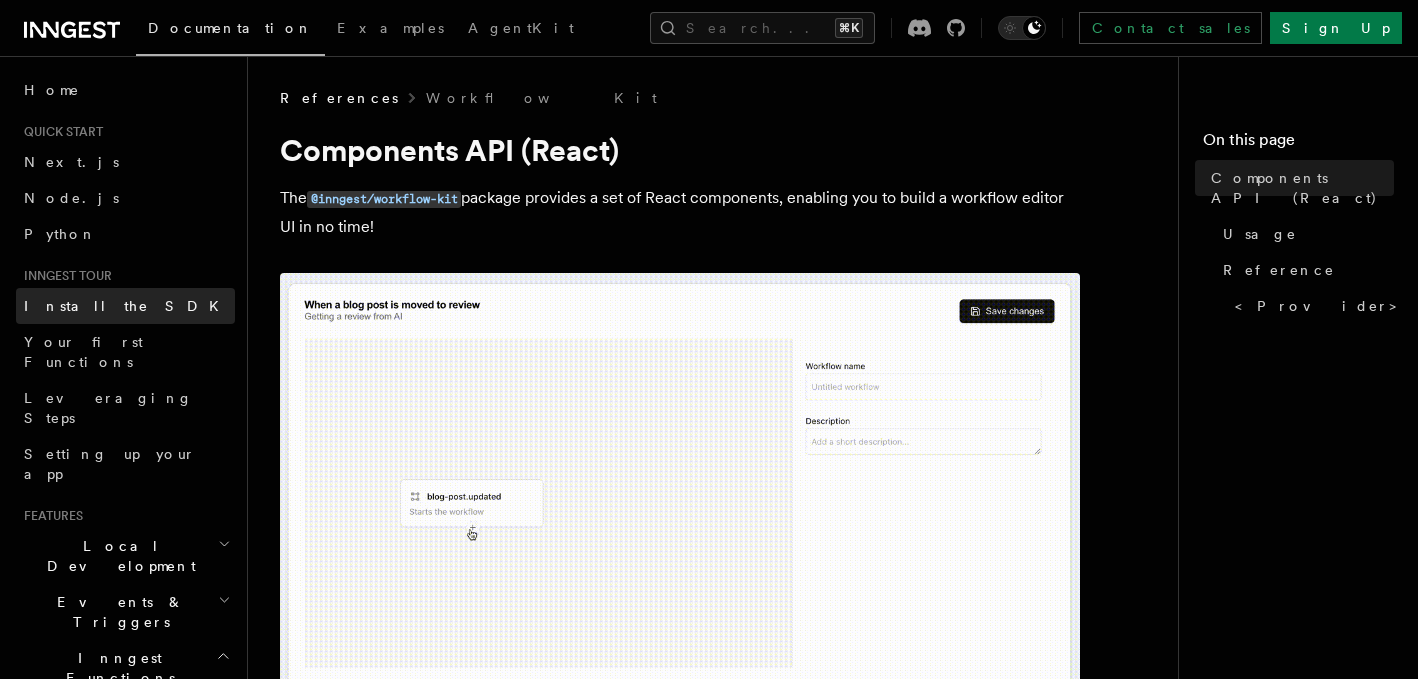 click on "Install the SDK" at bounding box center (125, 306) 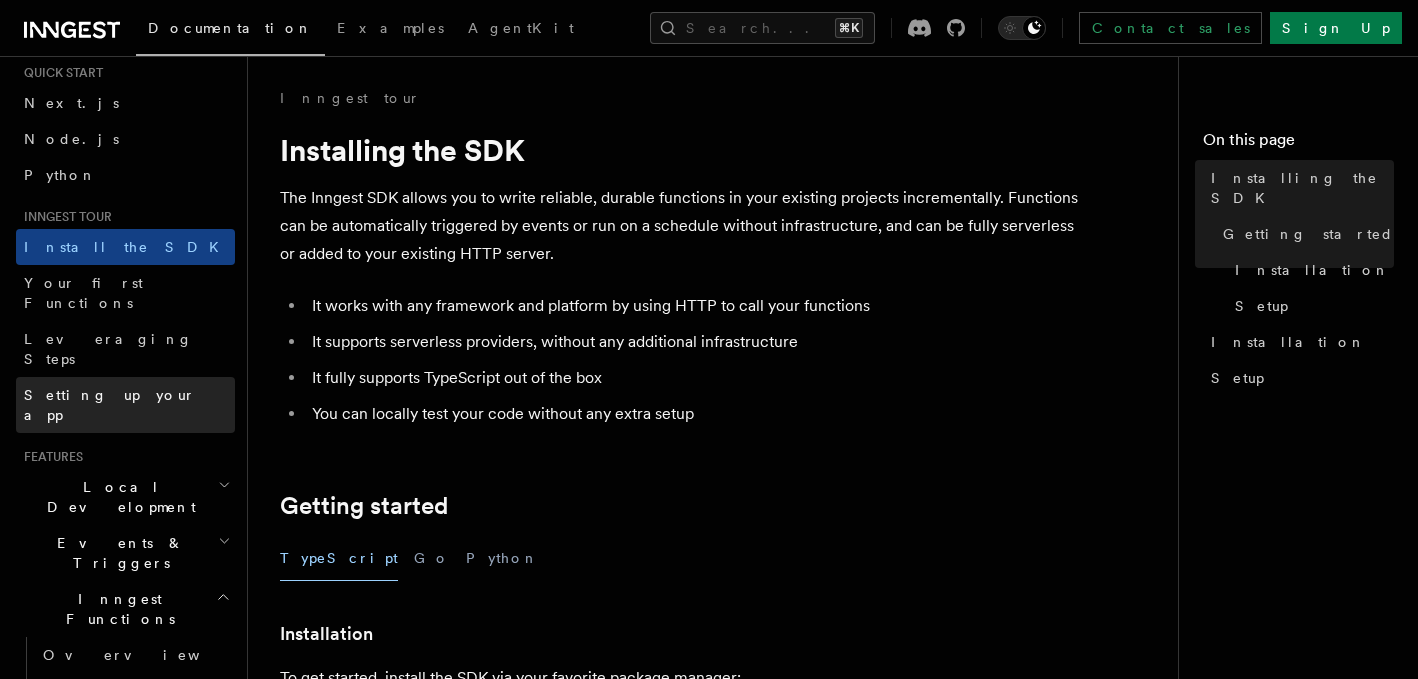 scroll, scrollTop: 64, scrollLeft: 0, axis: vertical 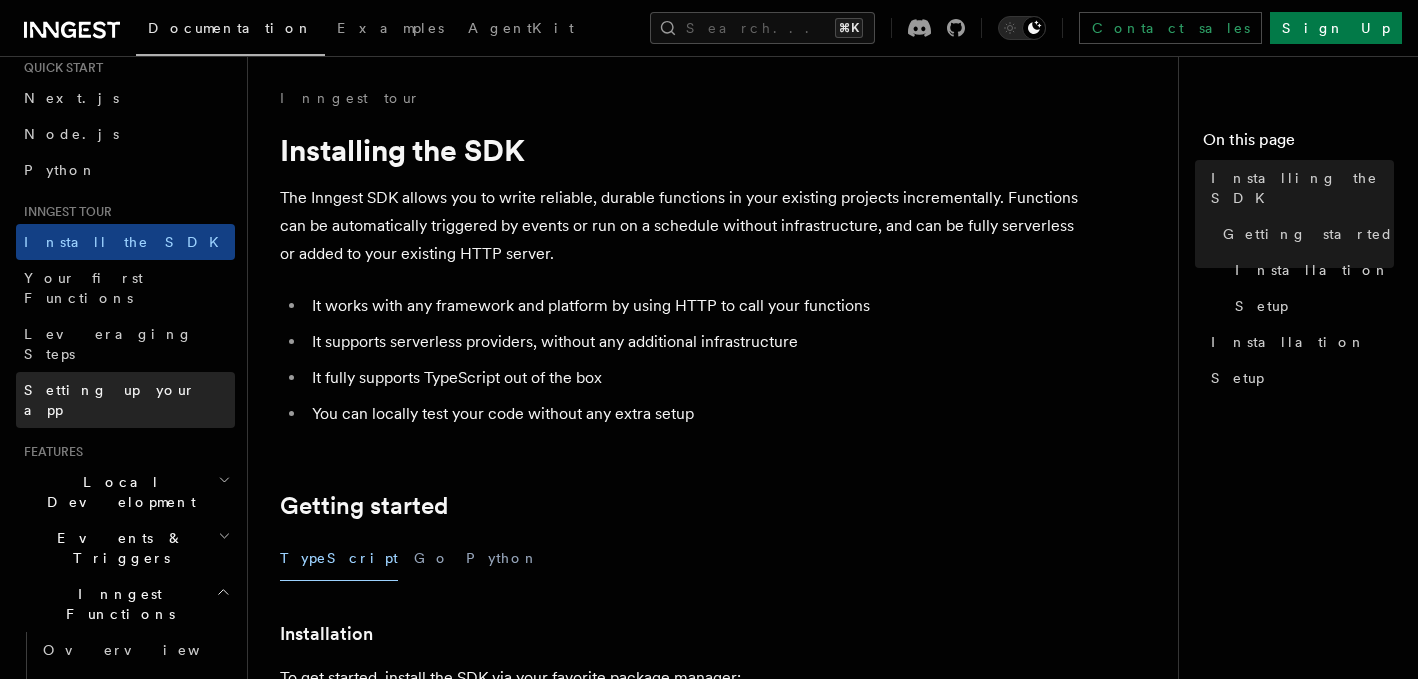 click on "Setting up your app" at bounding box center [110, 400] 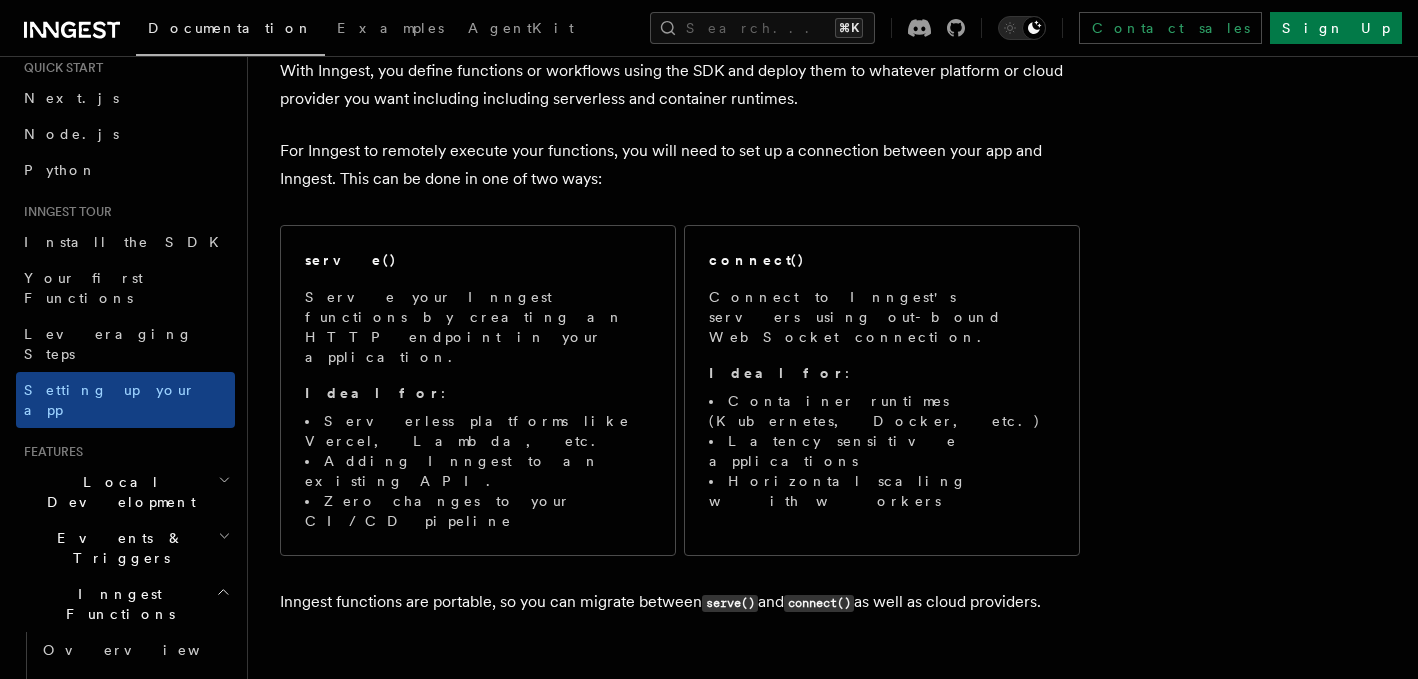 scroll, scrollTop: 131, scrollLeft: 0, axis: vertical 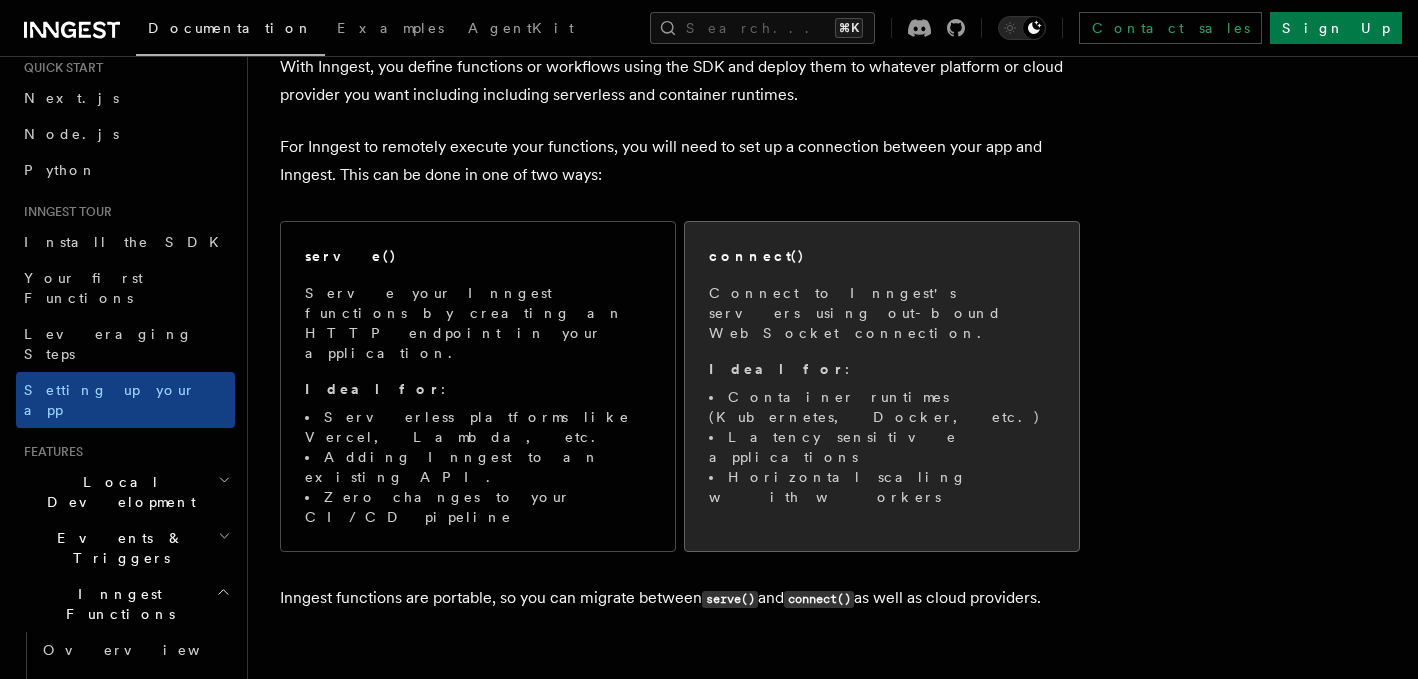 click on "Connect to Inngest's servers using out-bound WebSocket connection. Ideal for : Container runtimes (Kubernetes, Docker, etc.) Latency sensitive applications Horizontal scaling with workers" at bounding box center [882, 395] 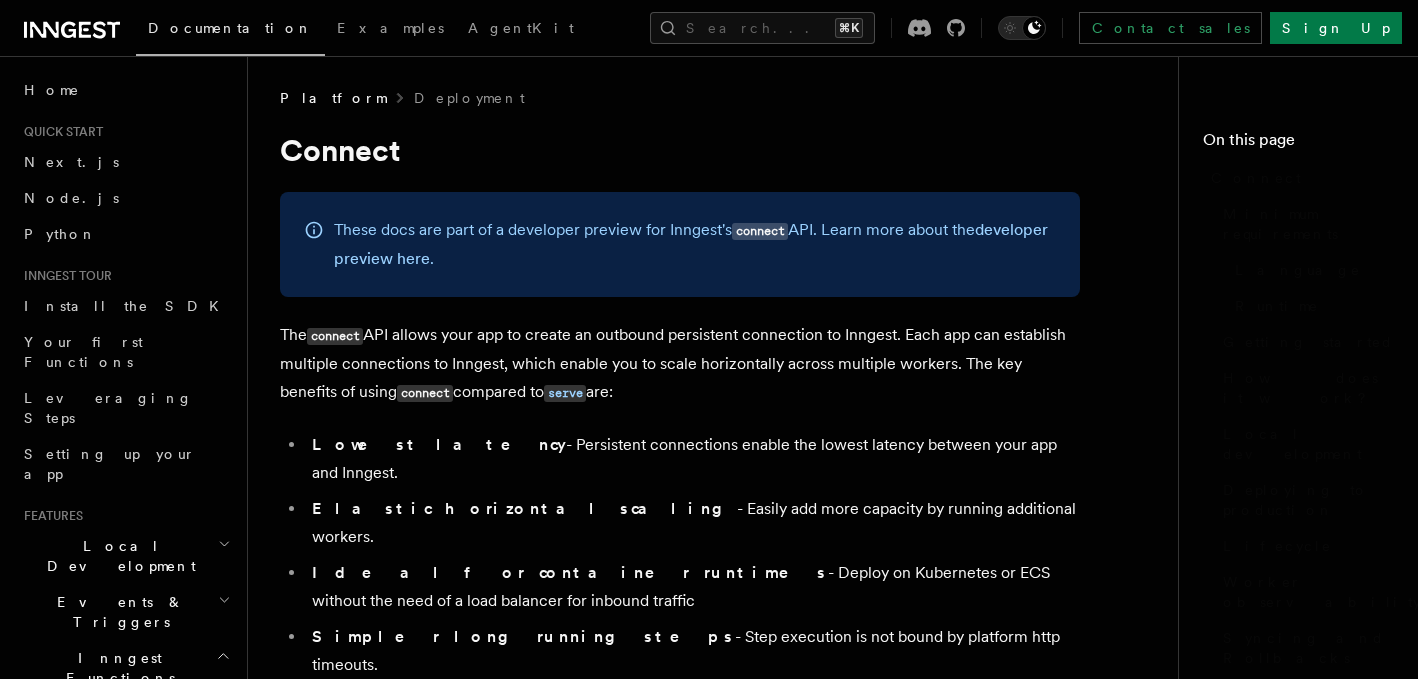 scroll, scrollTop: 0, scrollLeft: 0, axis: both 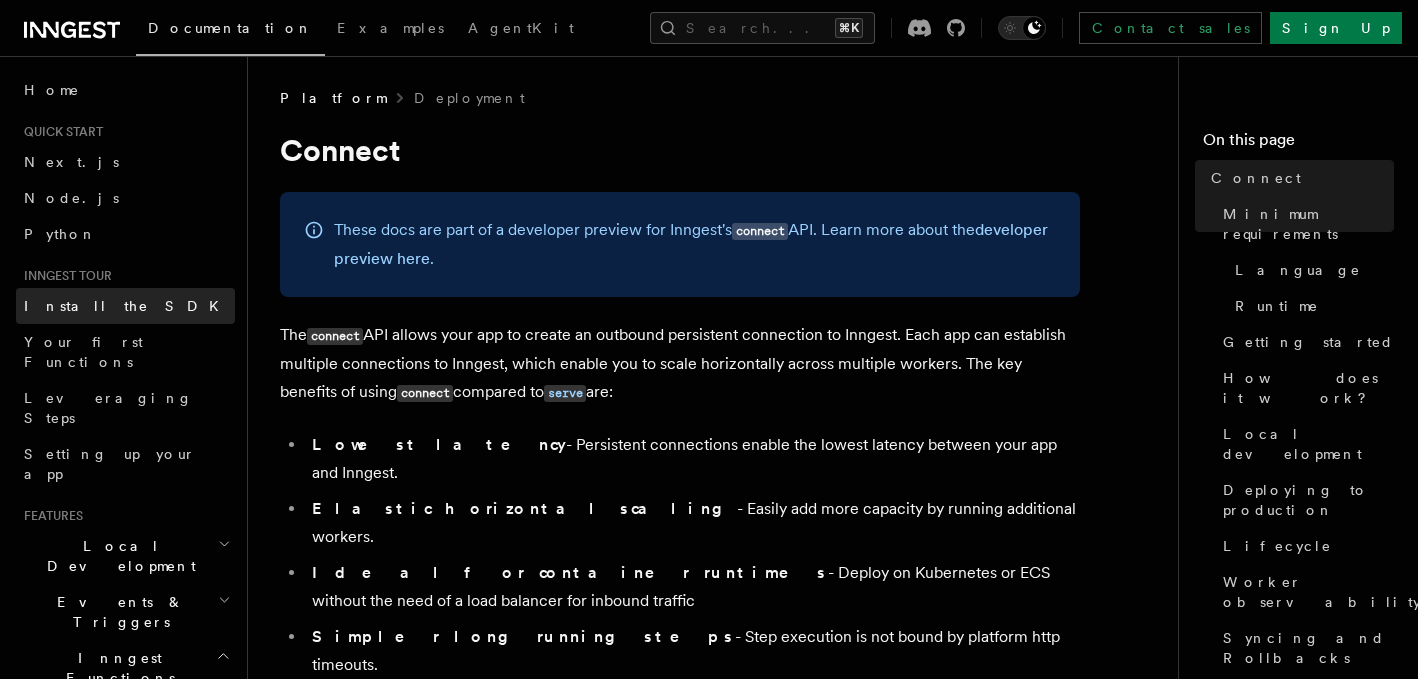 click on "Install the SDK" at bounding box center (127, 306) 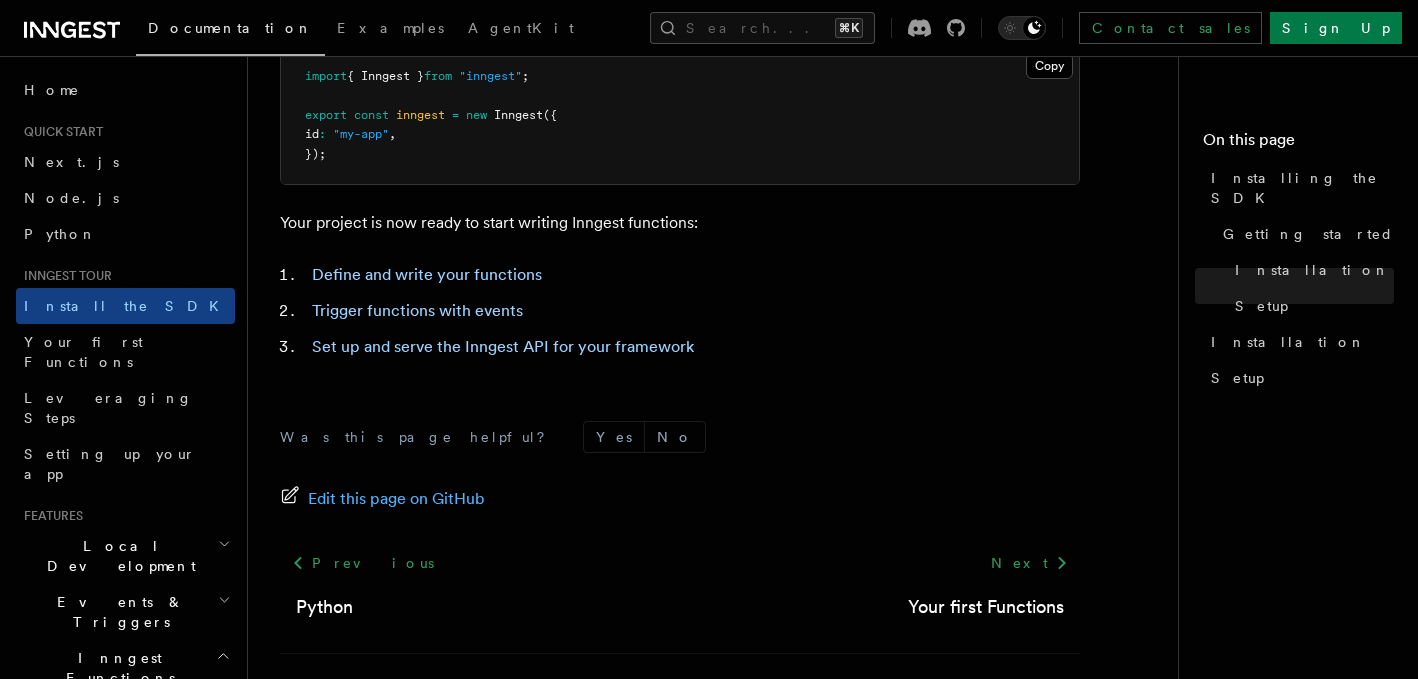 scroll, scrollTop: 910, scrollLeft: 0, axis: vertical 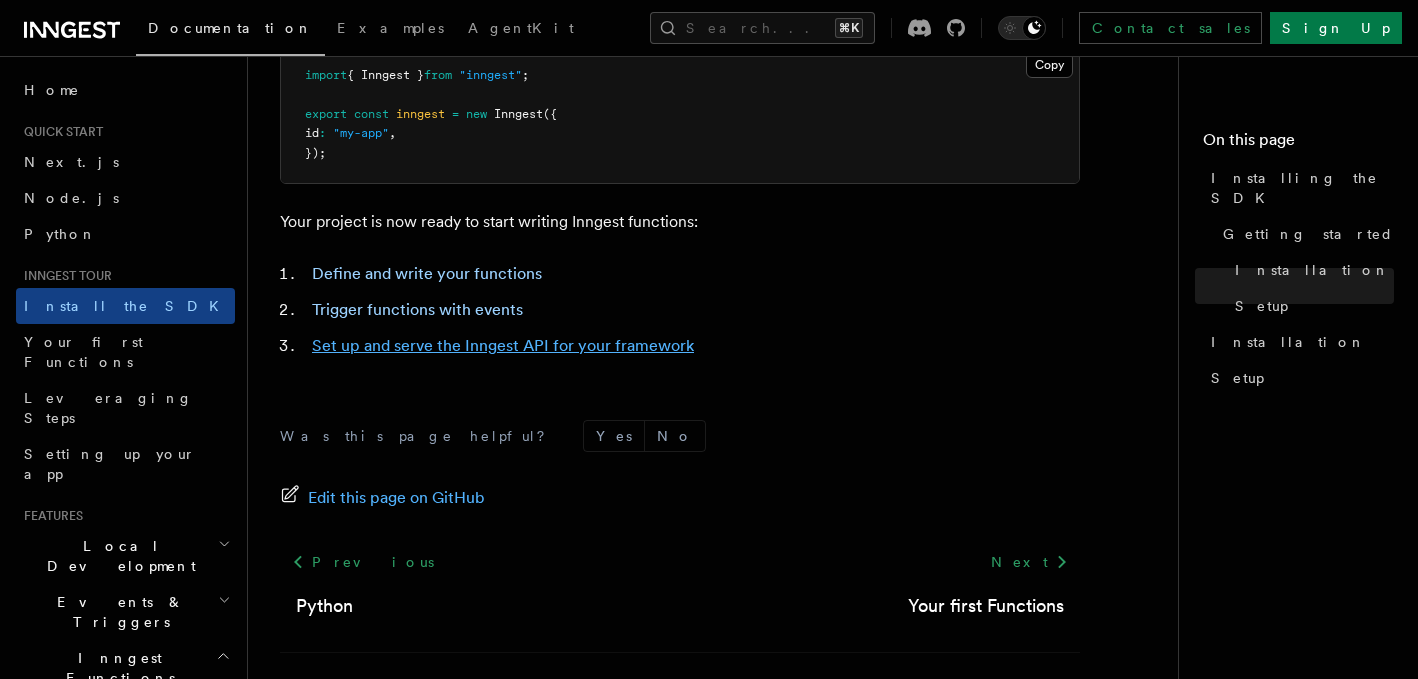 click on "Set up and serve the Inngest API for your framework" at bounding box center (503, 345) 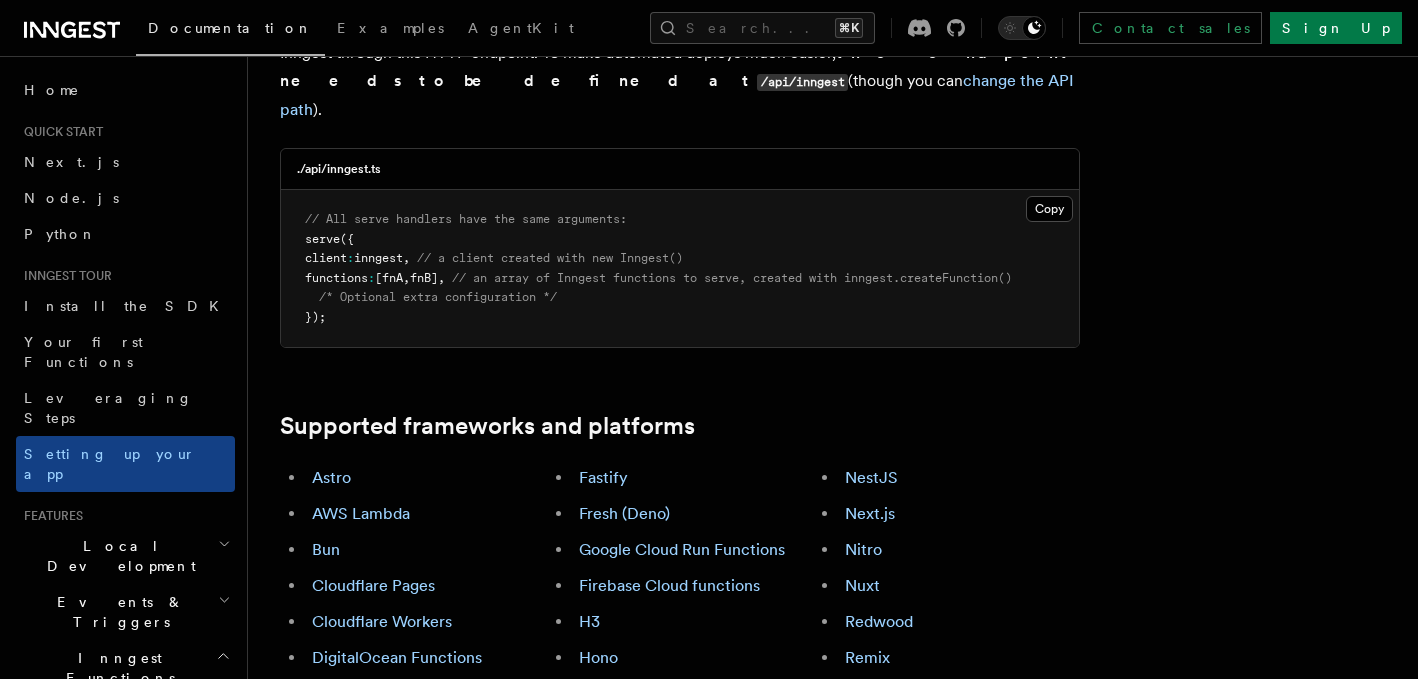 scroll, scrollTop: 0, scrollLeft: 0, axis: both 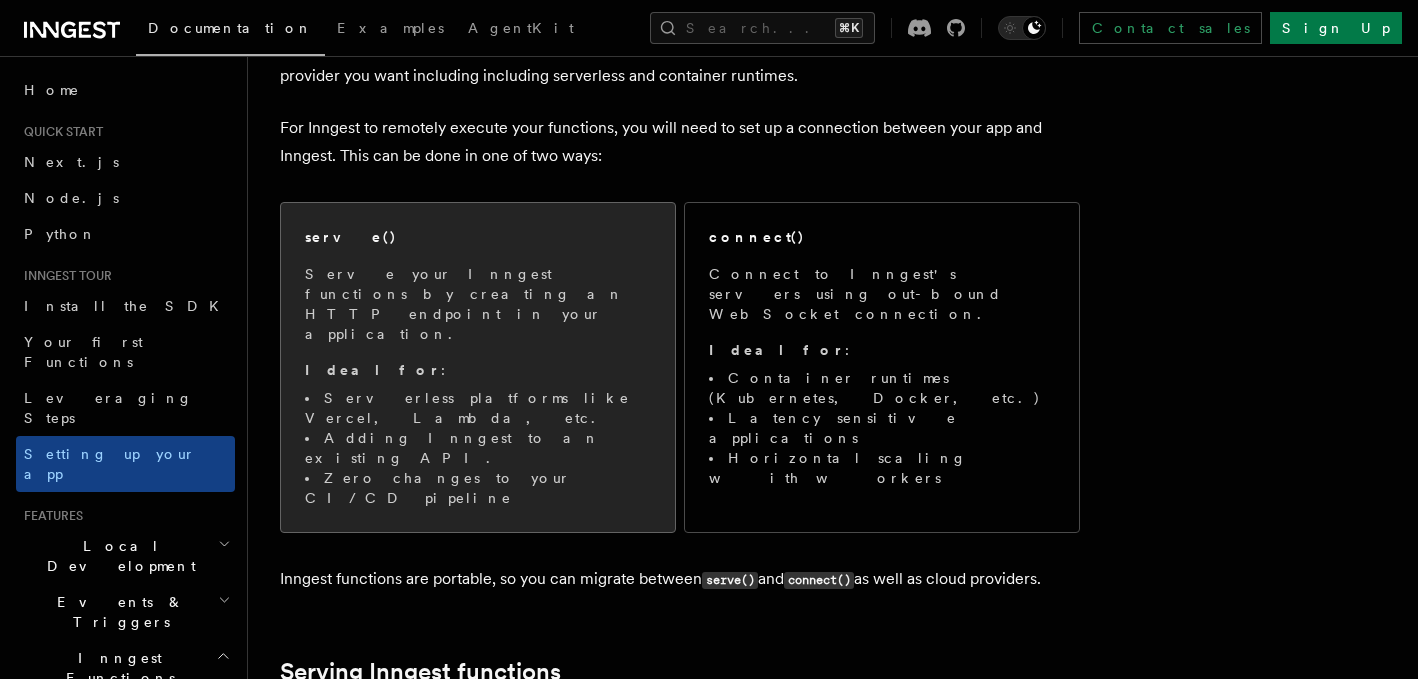 click on "Serve your Inngest functions by creating an HTTP endpoint in your application. Ideal for : Serverless platforms like Vercel, Lambda, etc. Adding Inngest to an existing API. Zero changes to your CI/CD pipeline" at bounding box center (478, 386) 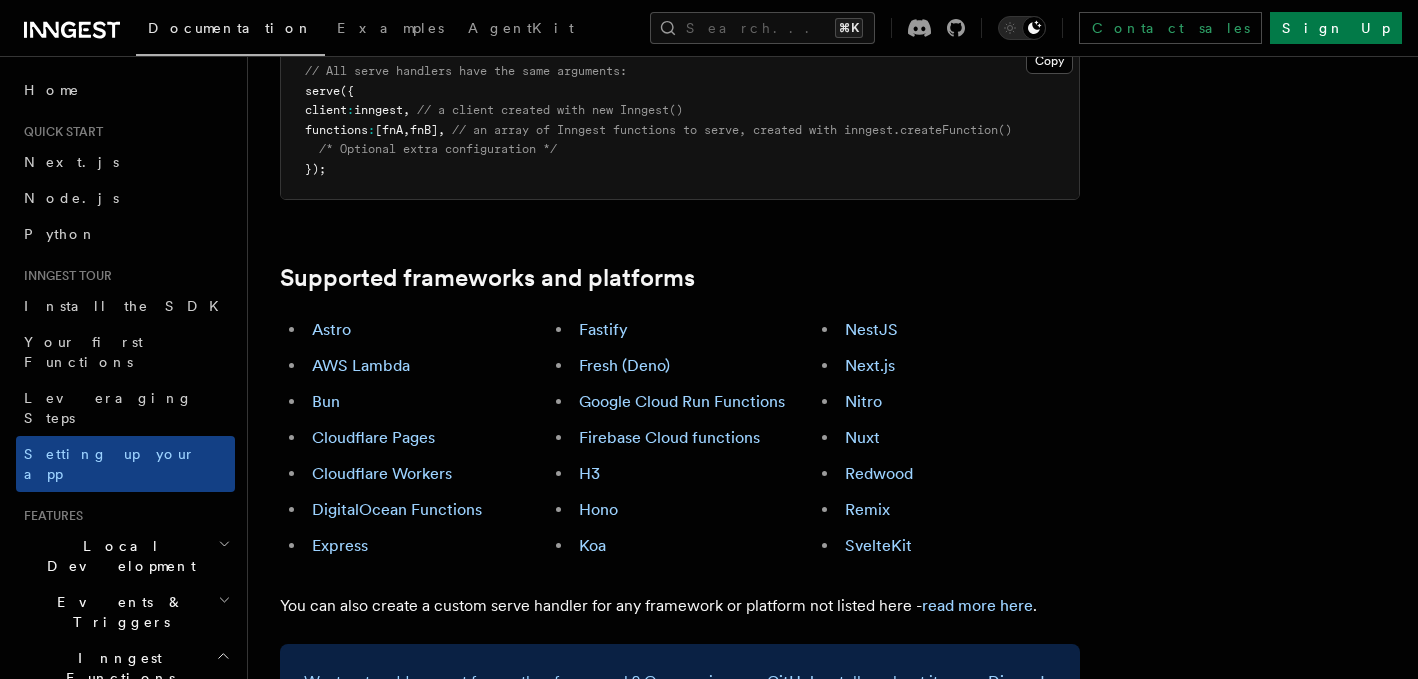 scroll, scrollTop: 1065, scrollLeft: 0, axis: vertical 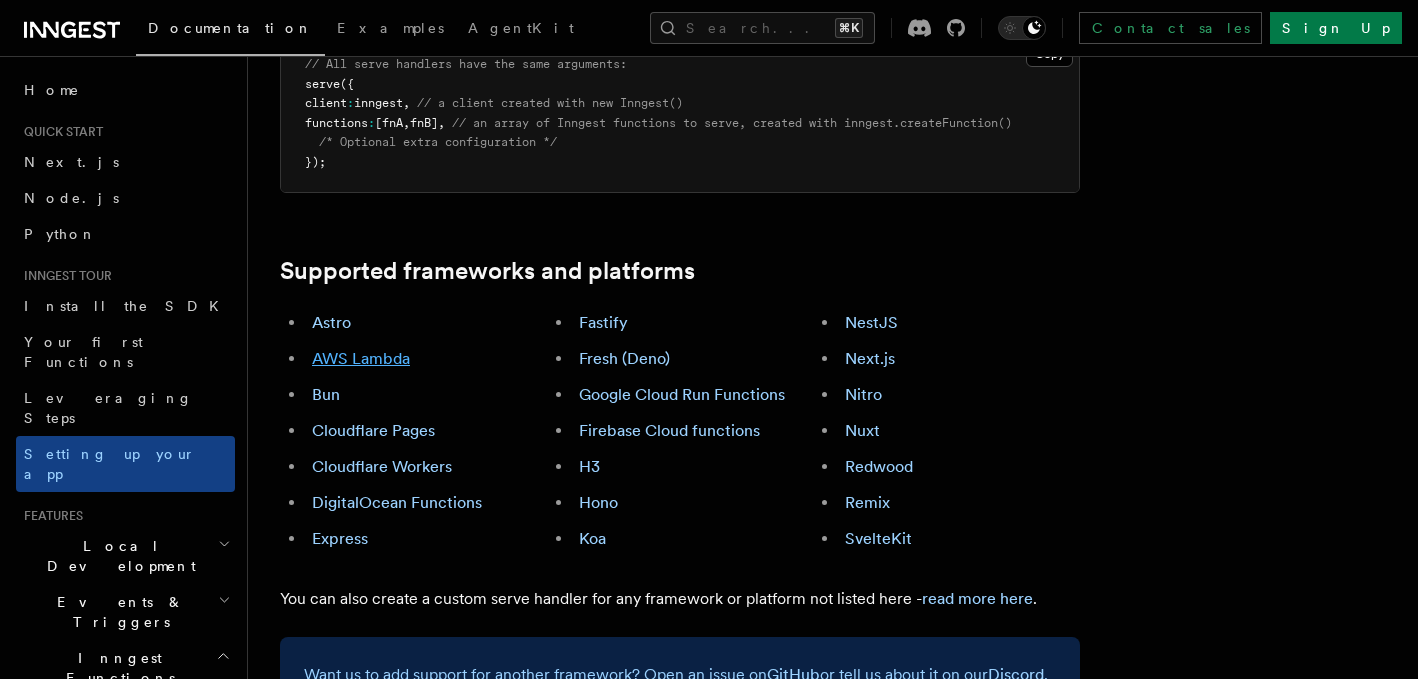 click on "AWS Lambda" at bounding box center [361, 358] 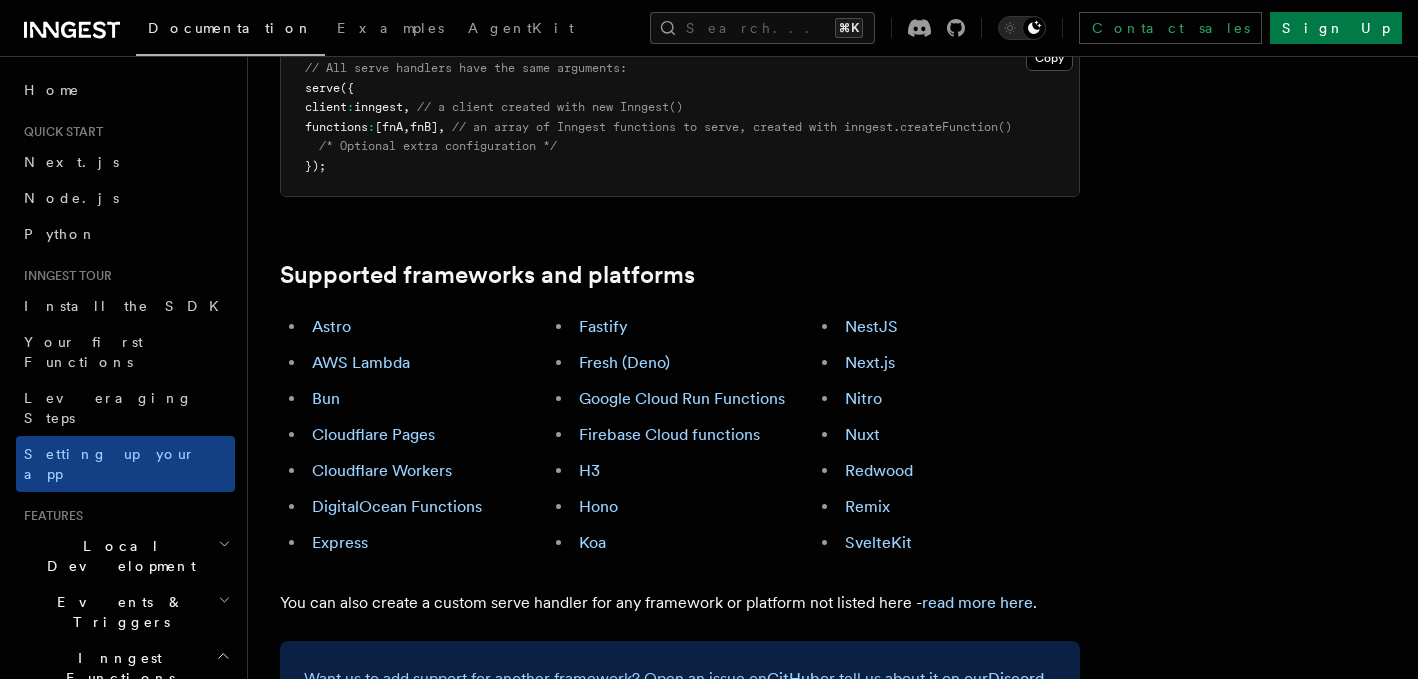 scroll, scrollTop: 1064, scrollLeft: 0, axis: vertical 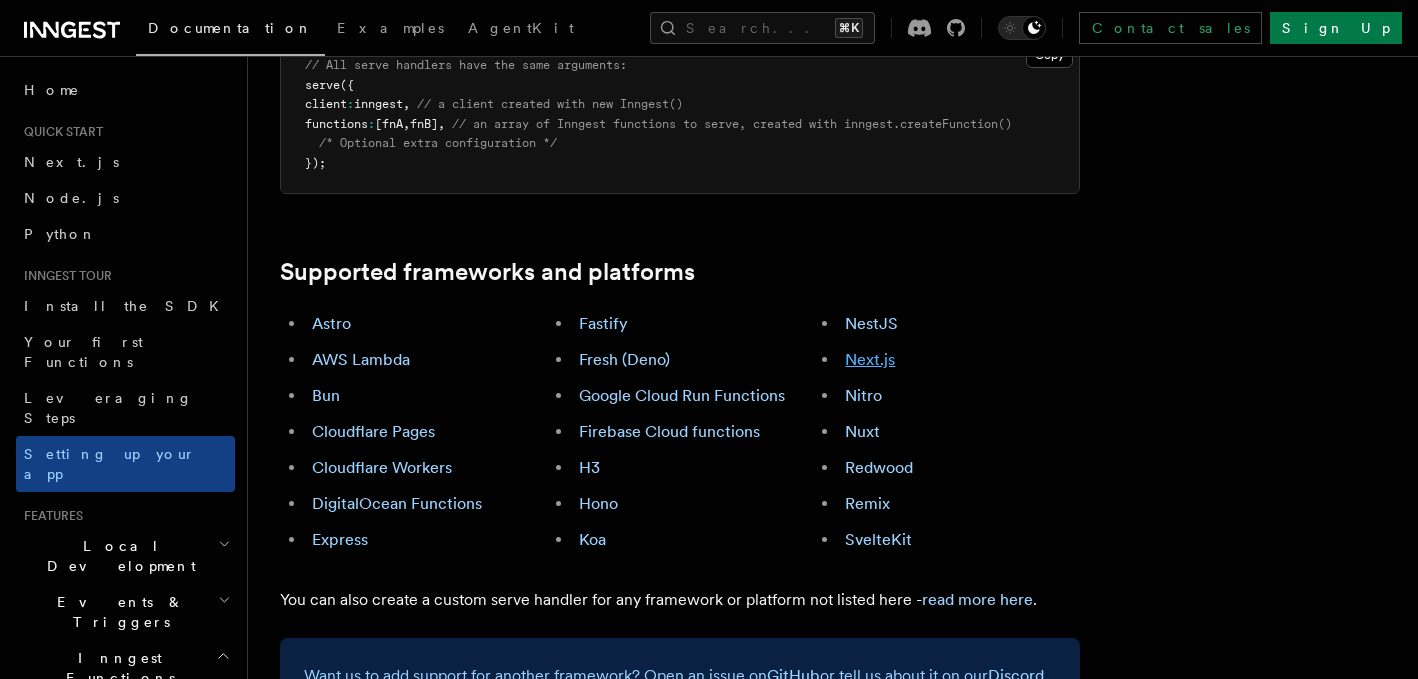 click on "Next.js" at bounding box center [870, 359] 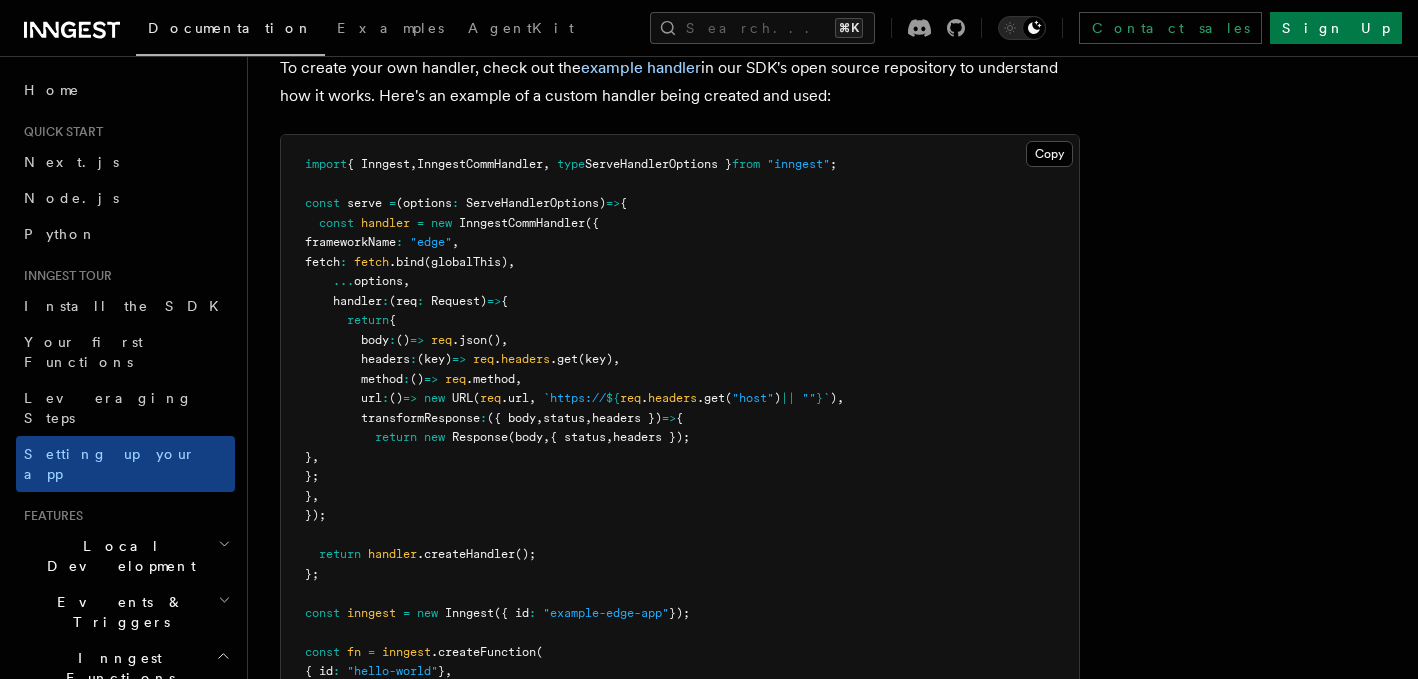 scroll, scrollTop: 17047, scrollLeft: 0, axis: vertical 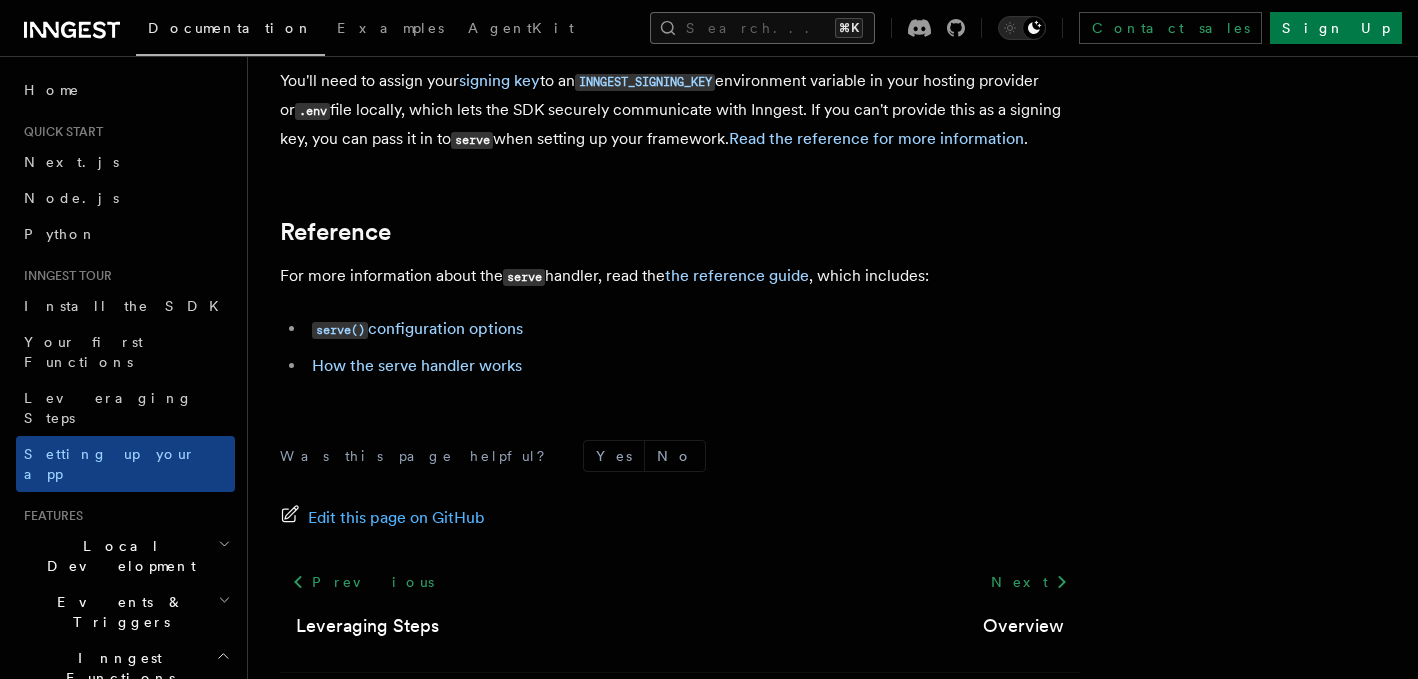 click on "Search... ⌘K" at bounding box center [762, 28] 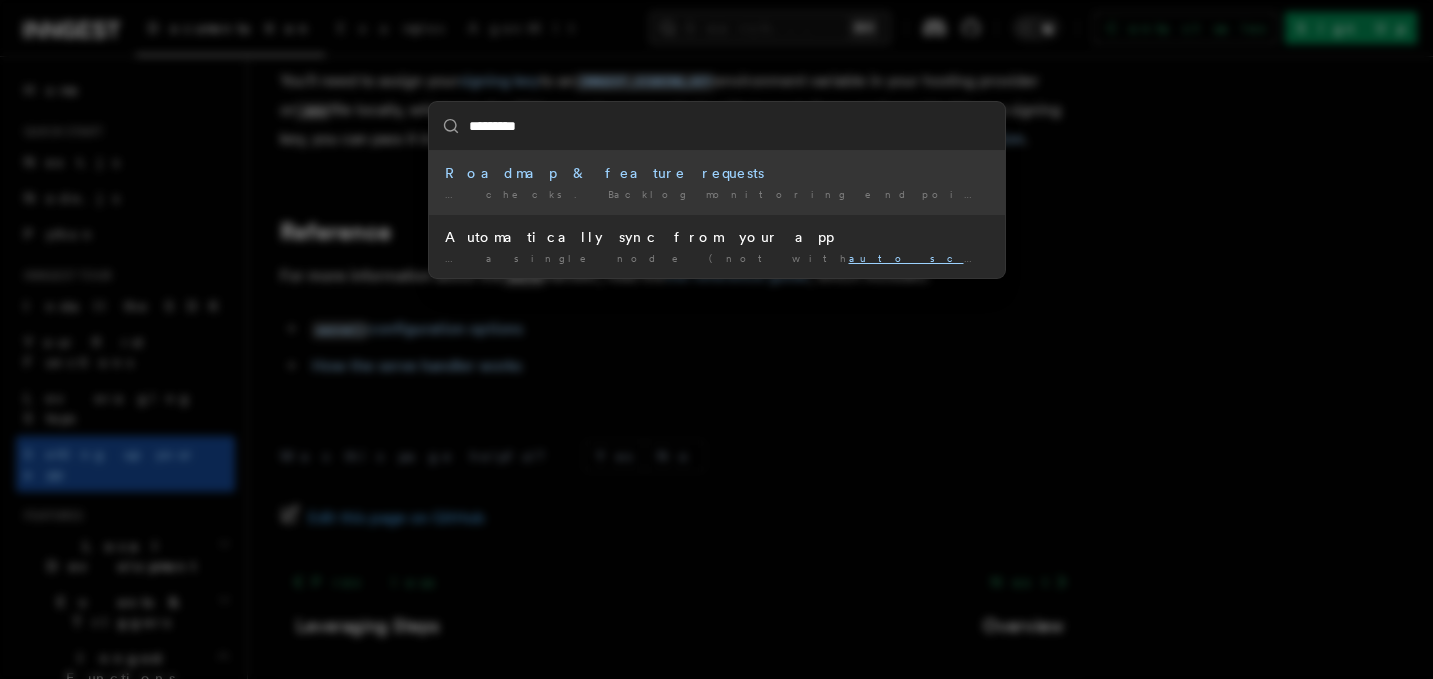type on "**********" 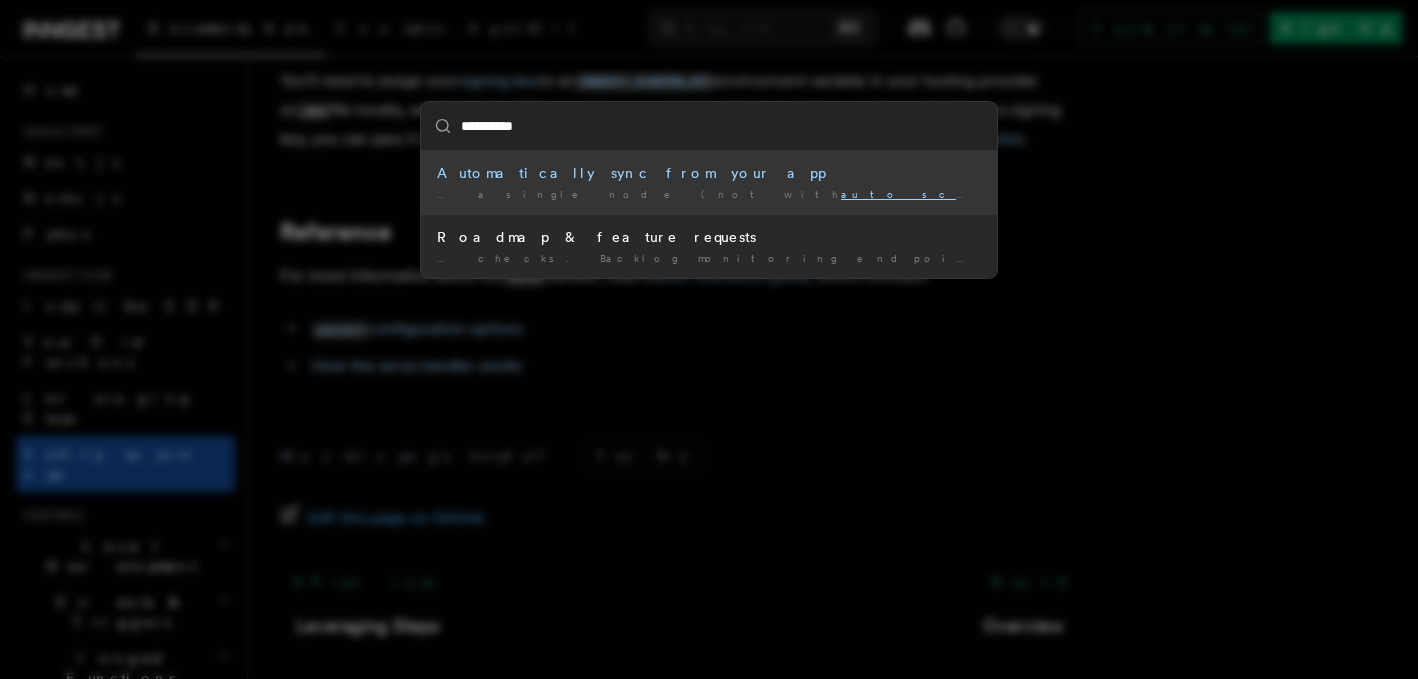 type 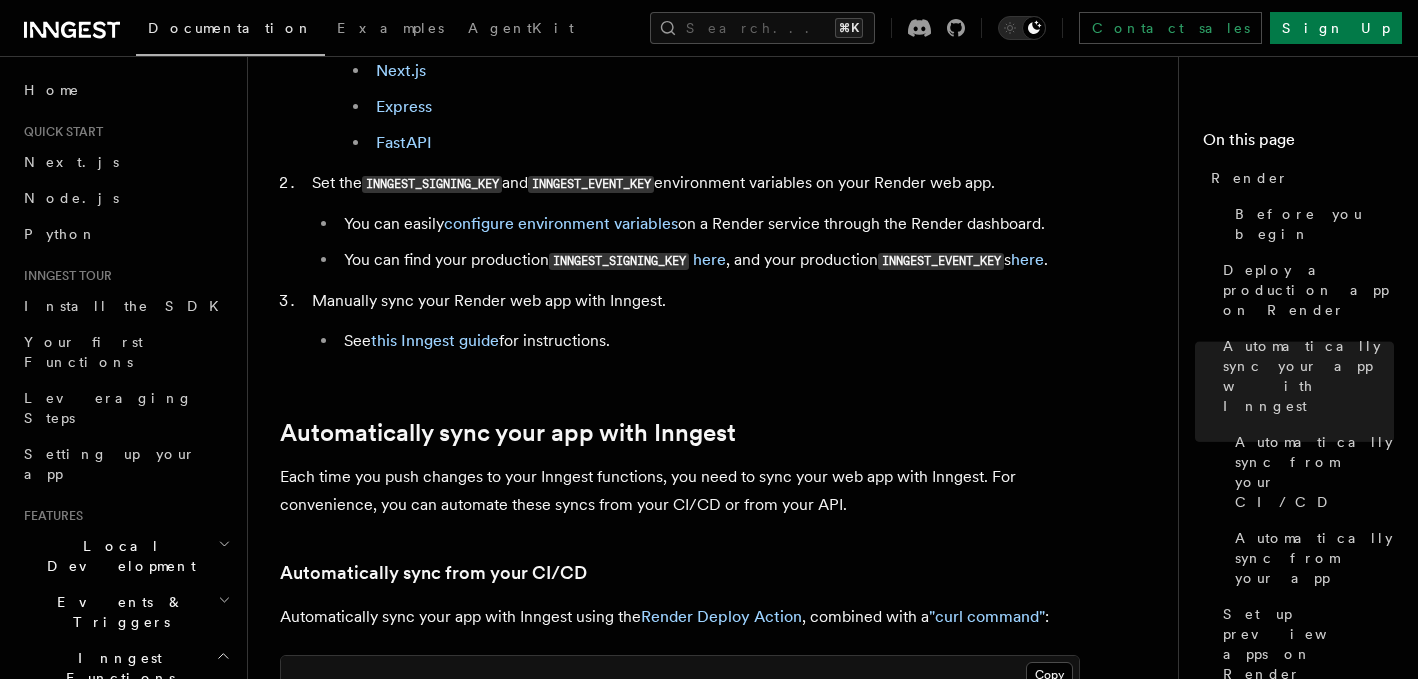 scroll, scrollTop: 613, scrollLeft: 0, axis: vertical 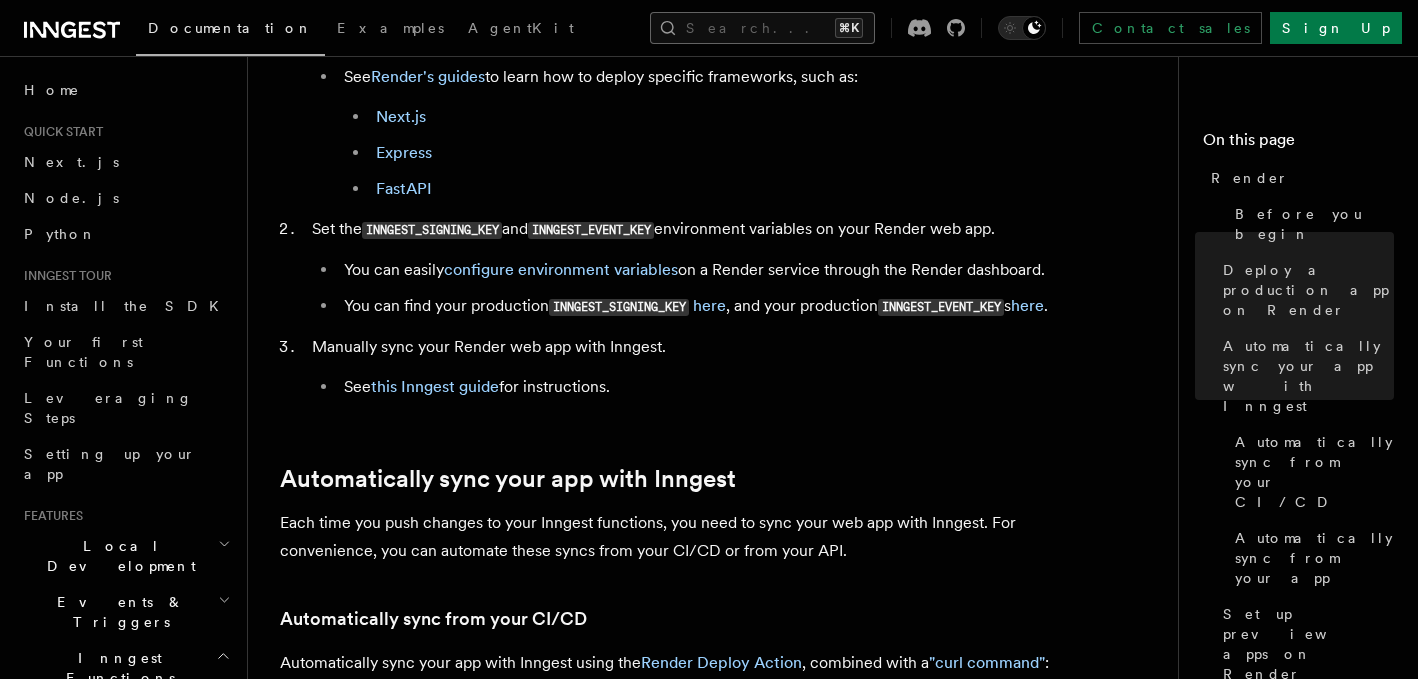 click on "Search... ⌘K" at bounding box center [762, 28] 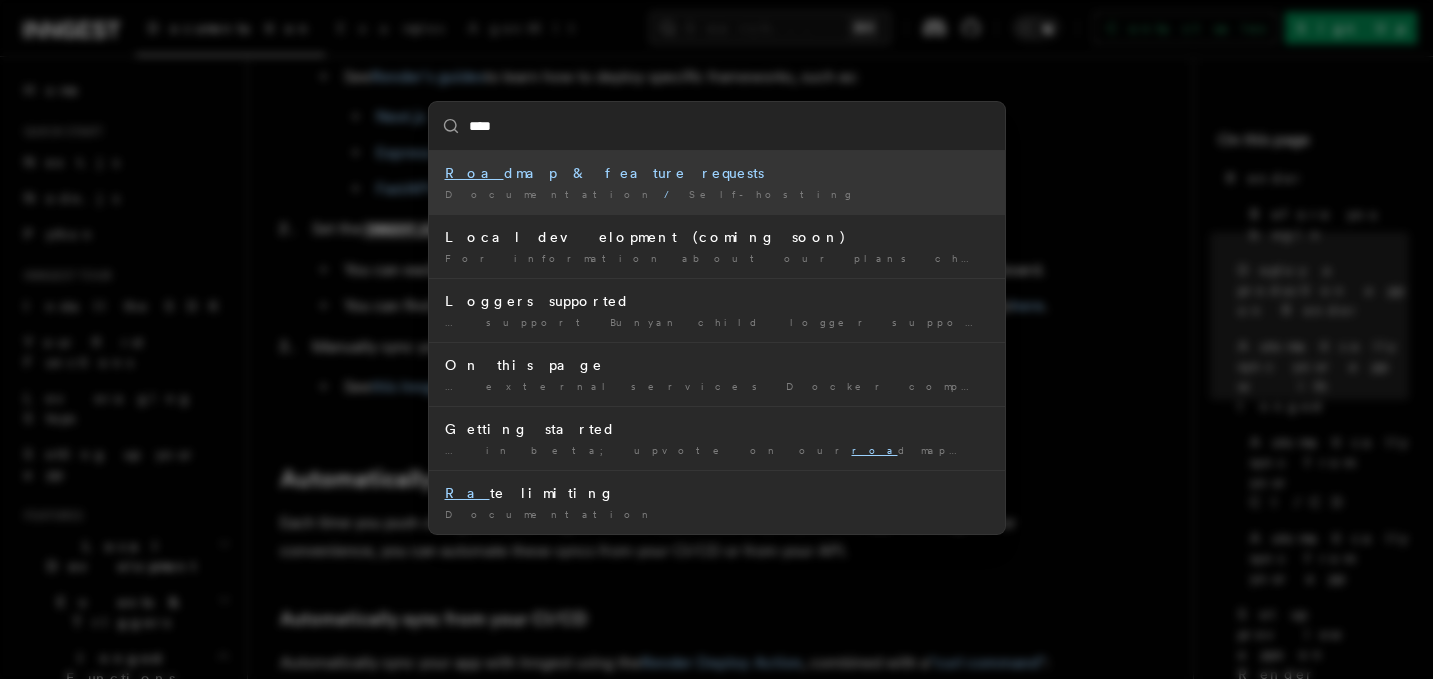 type on "*****" 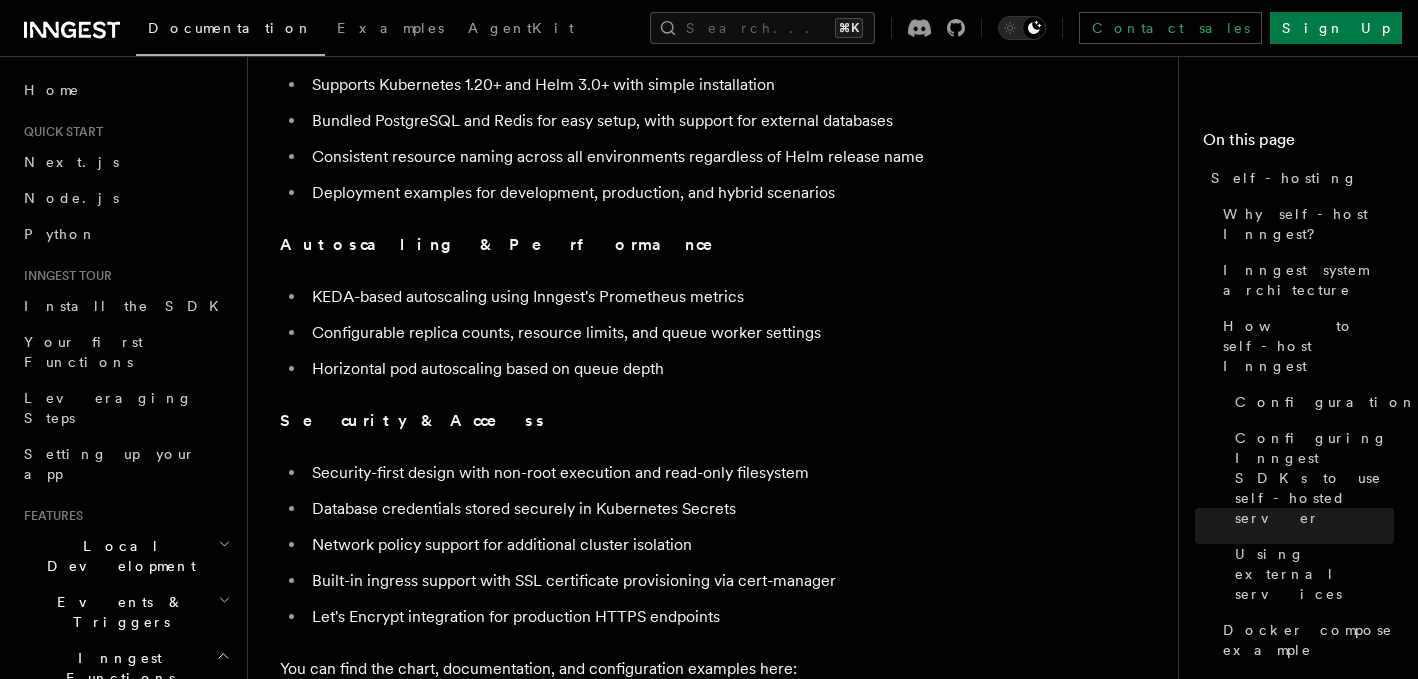 scroll, scrollTop: 7019, scrollLeft: 0, axis: vertical 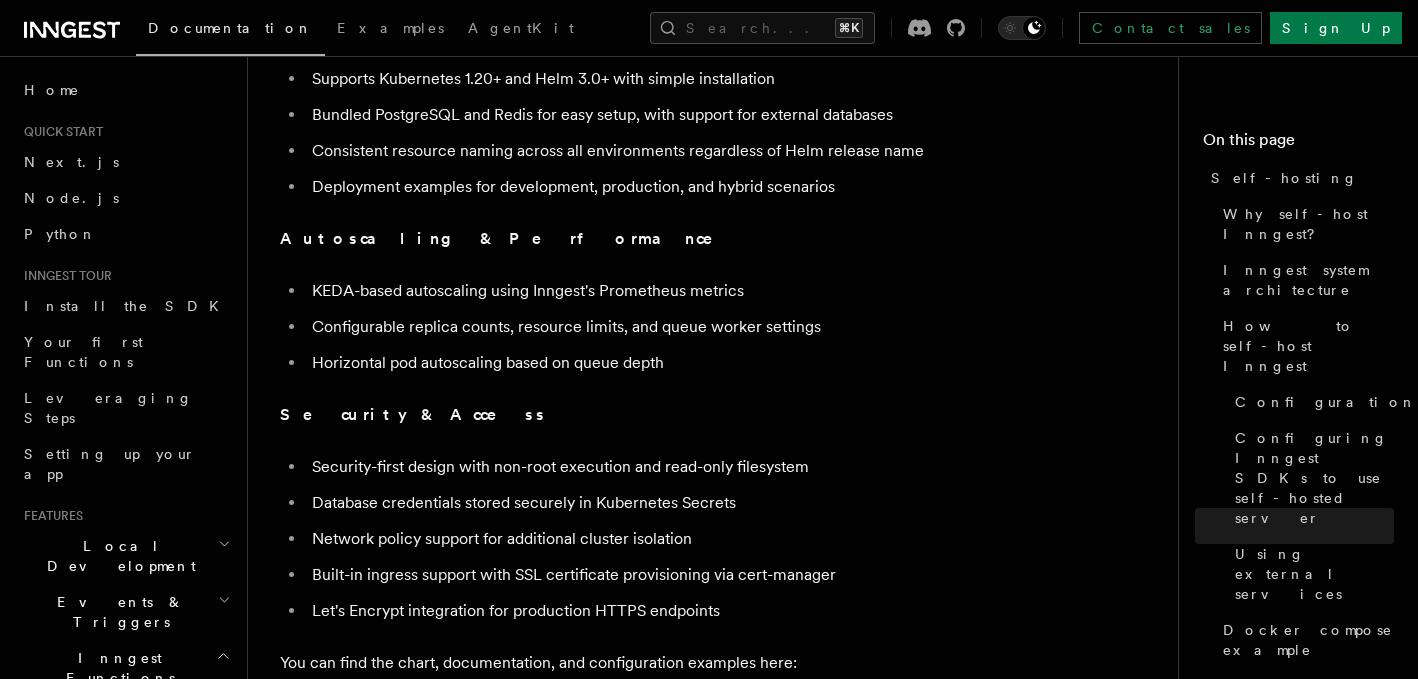 click on "Roadmap & feature requests" at bounding box center (1308, 732) 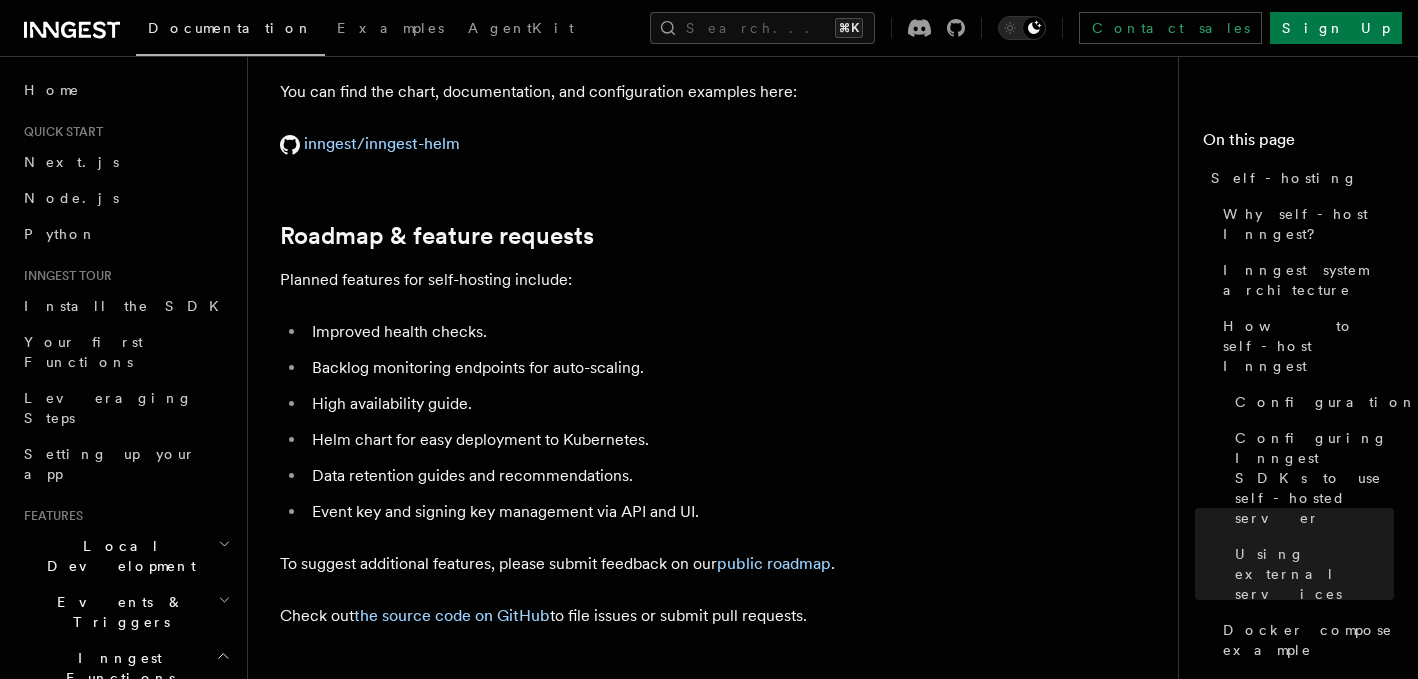 scroll, scrollTop: 7682, scrollLeft: 0, axis: vertical 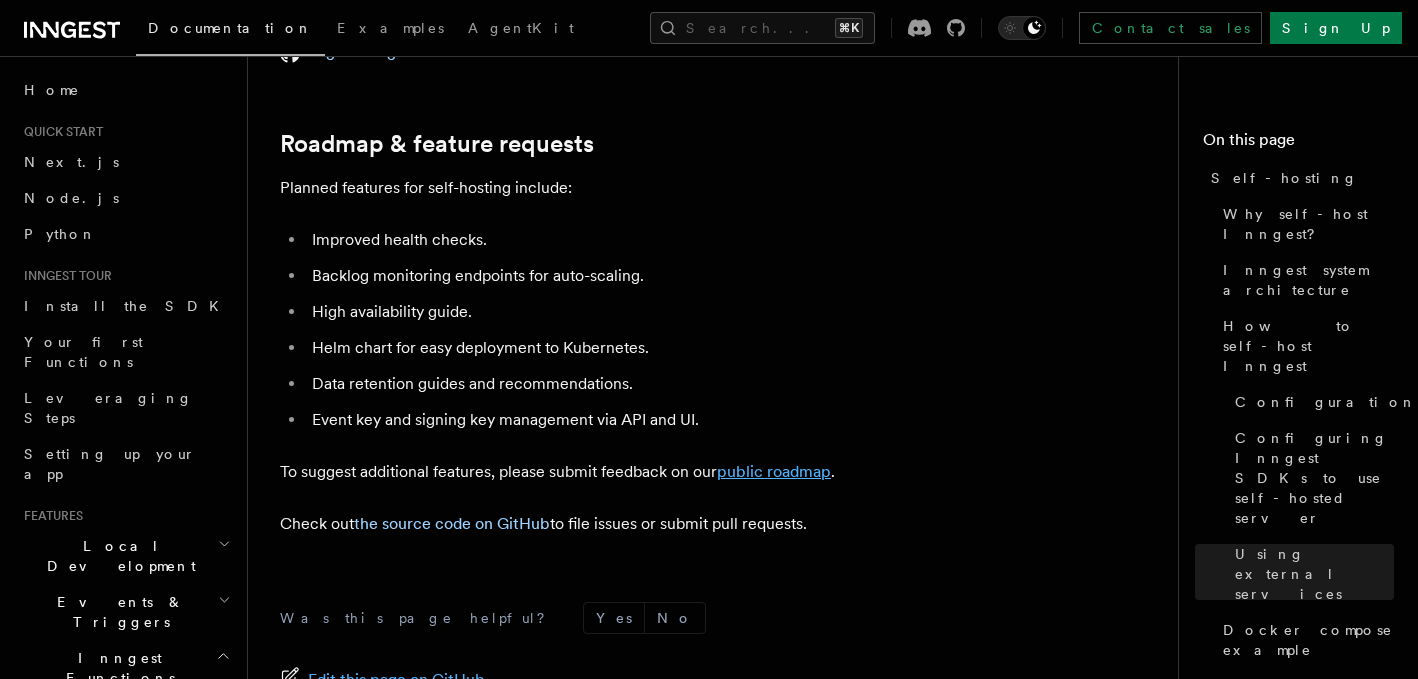 click on "public roadmap" at bounding box center [774, 471] 